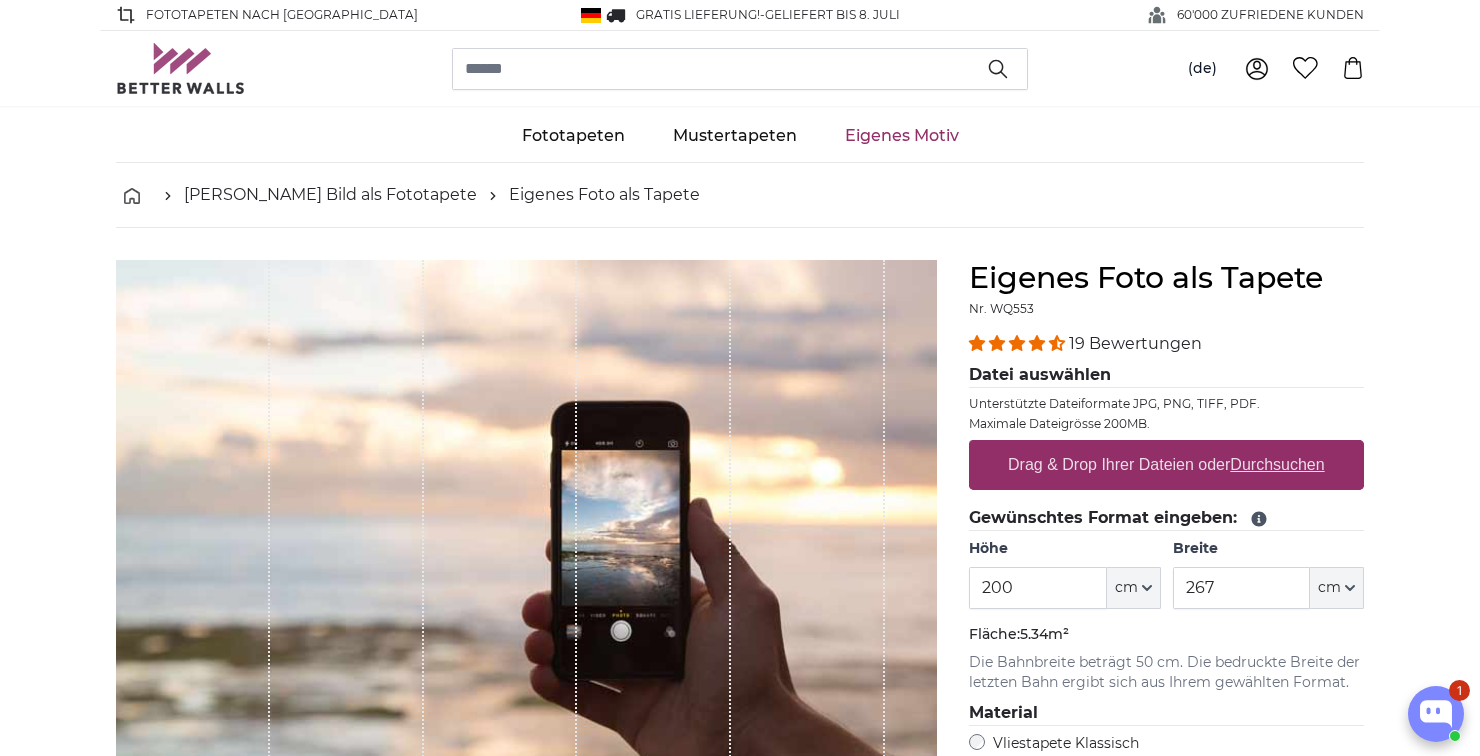 scroll, scrollTop: 0, scrollLeft: 0, axis: both 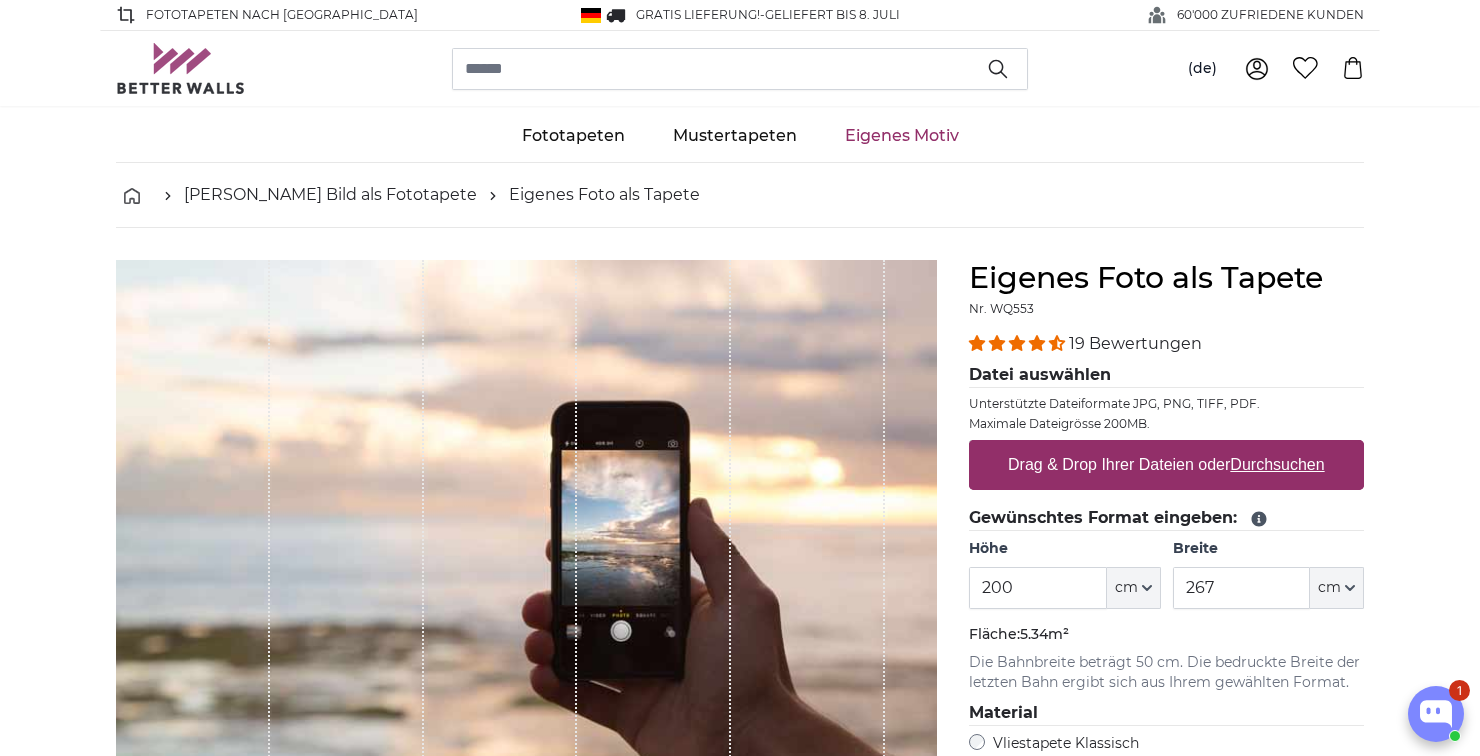 click on "200" at bounding box center [1037, 588] 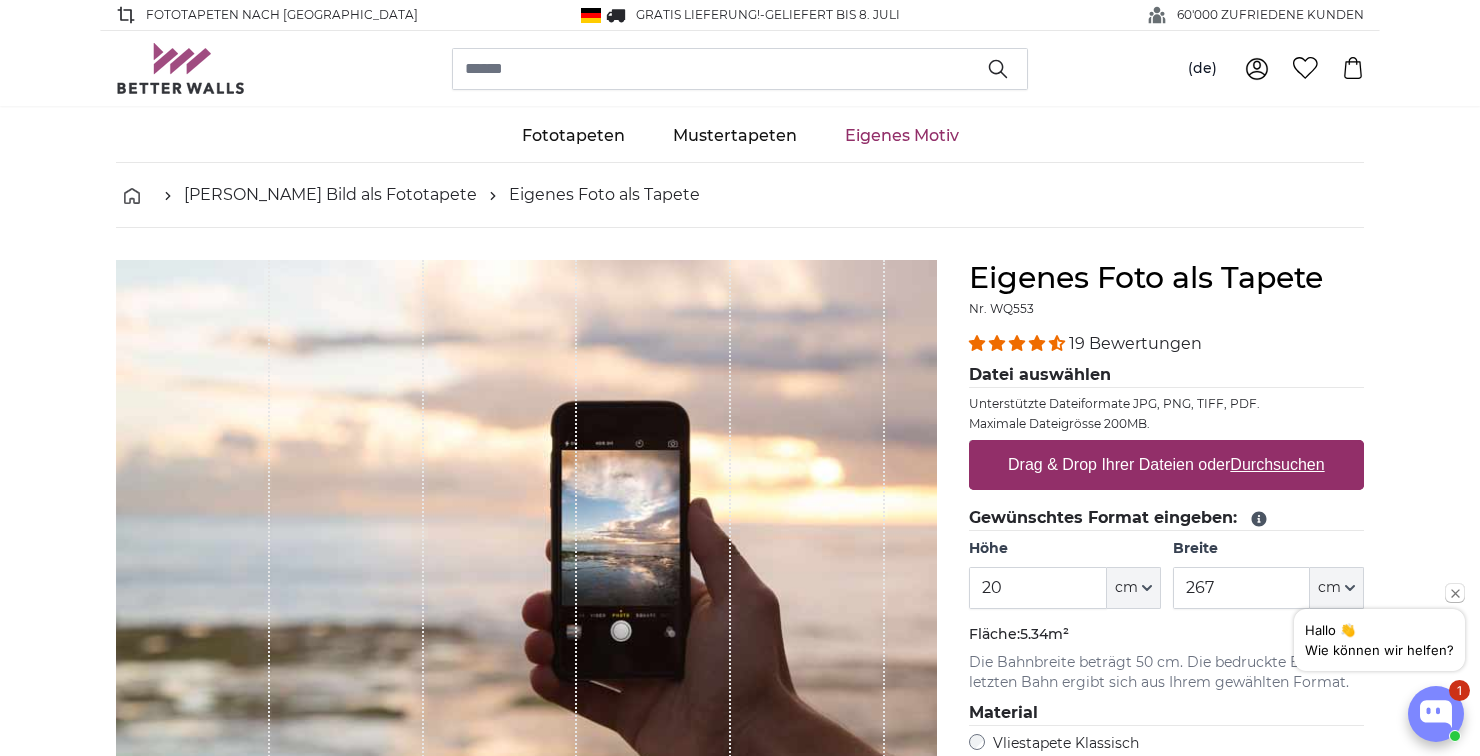 type on "2" 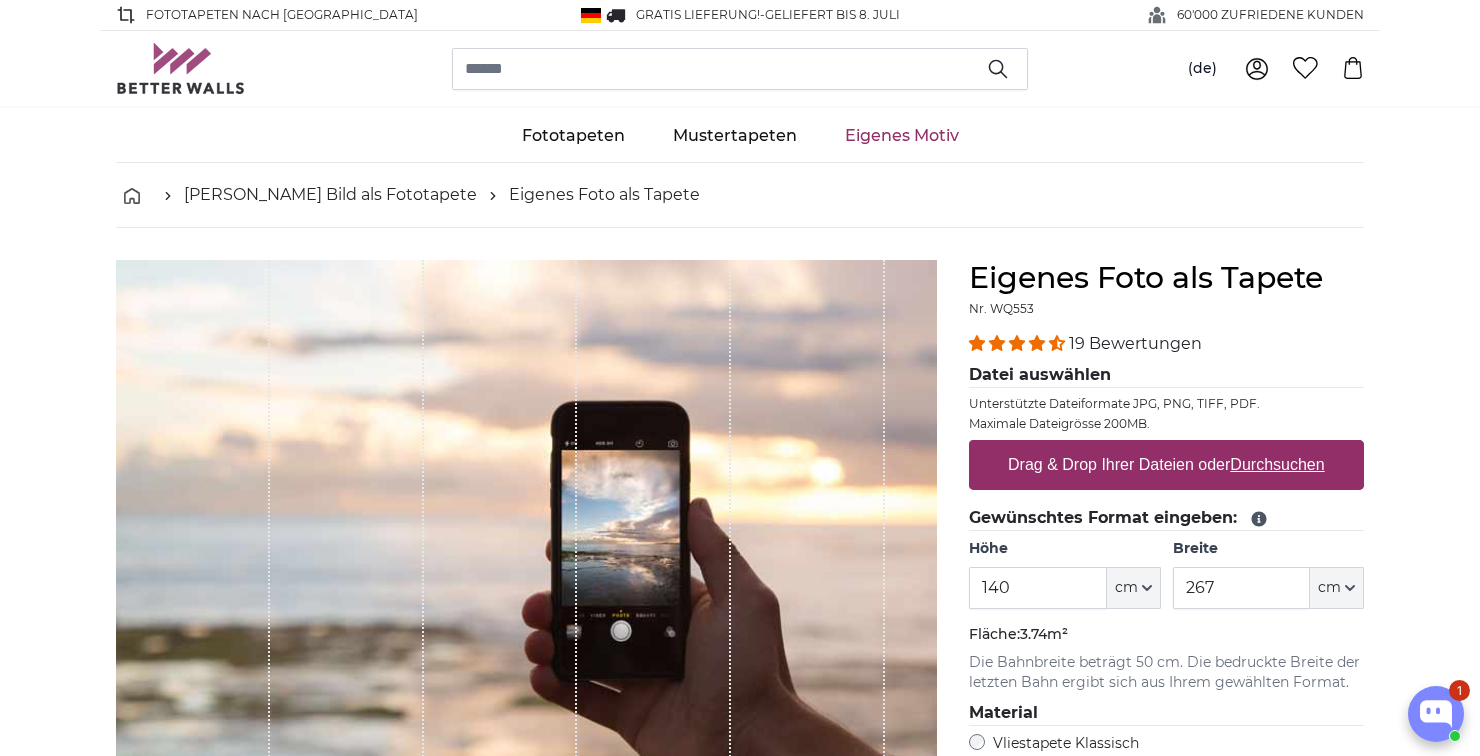 type on "140" 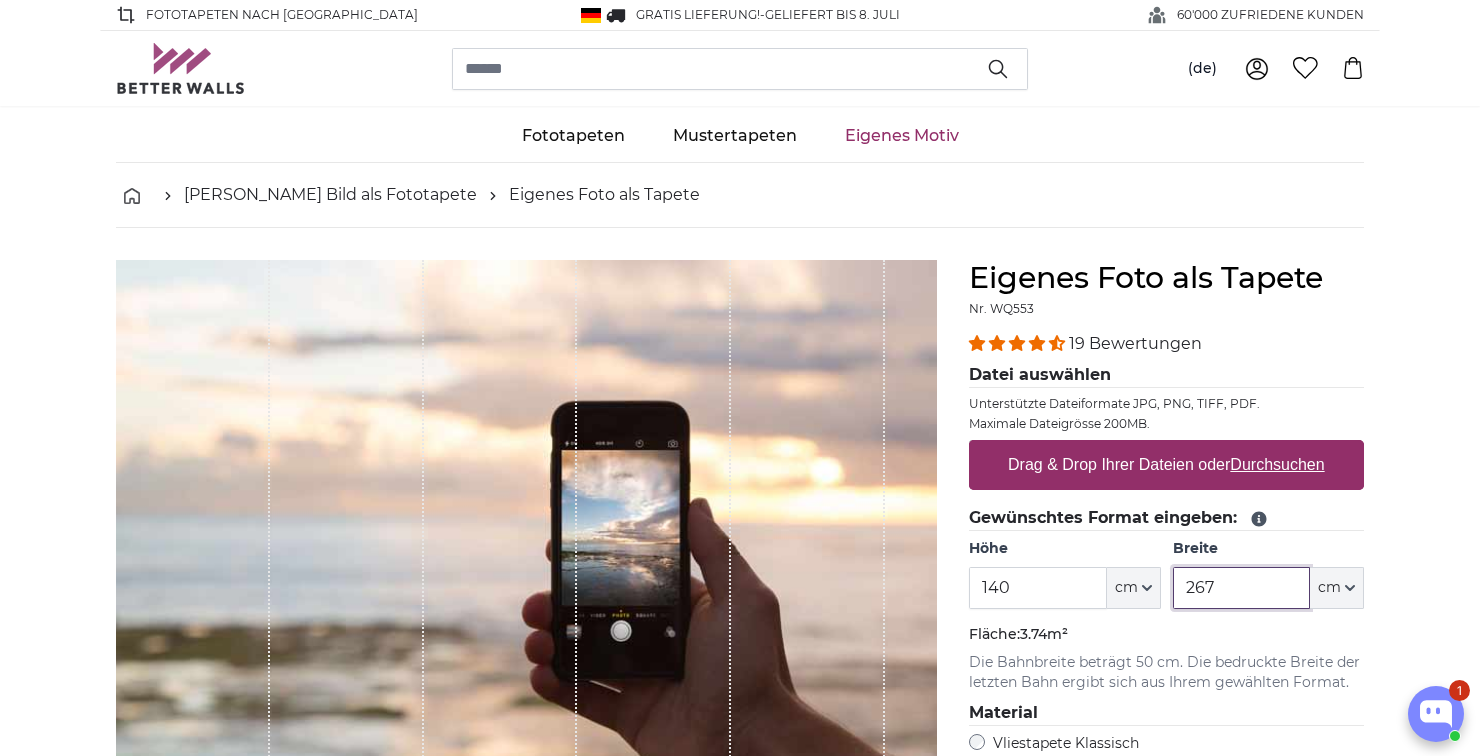 click on "267" at bounding box center (1241, 588) 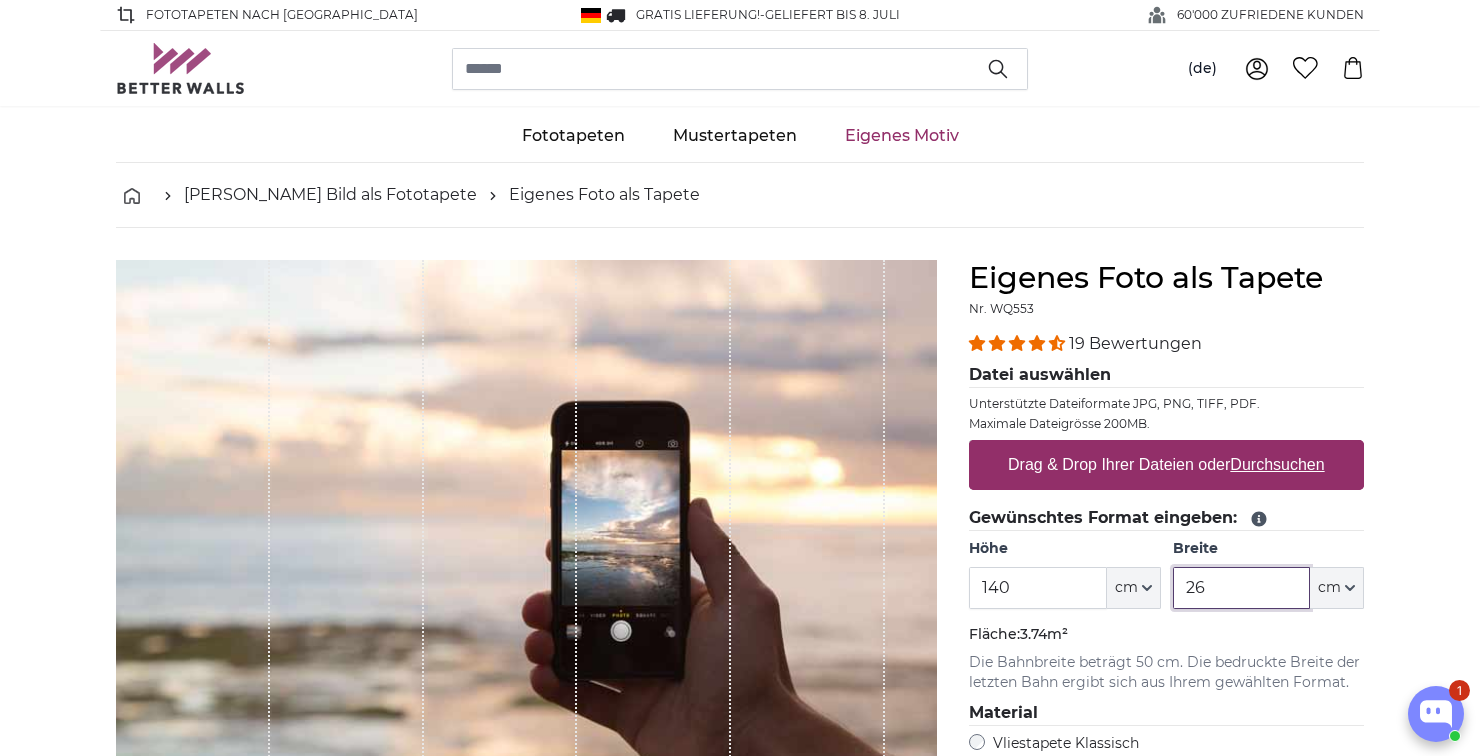 type on "2" 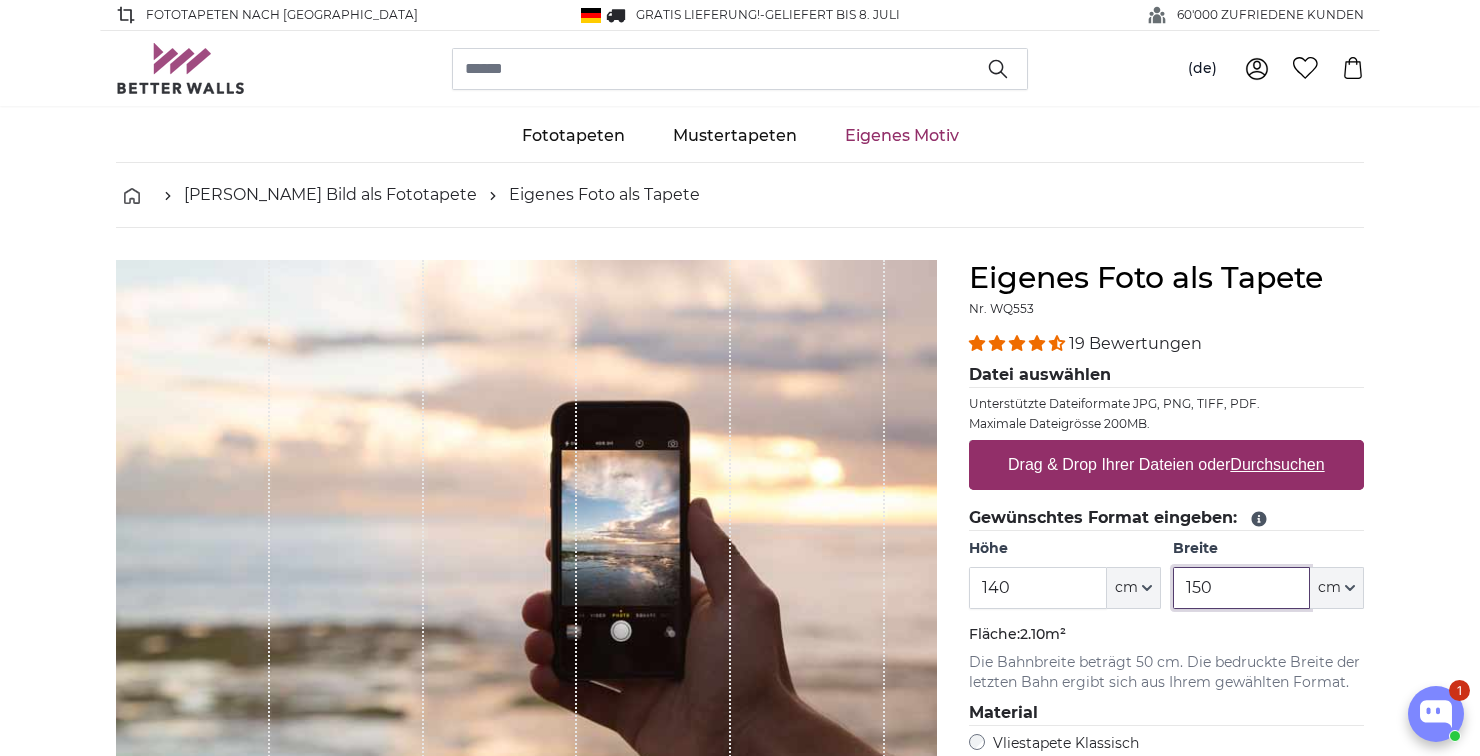 type on "150" 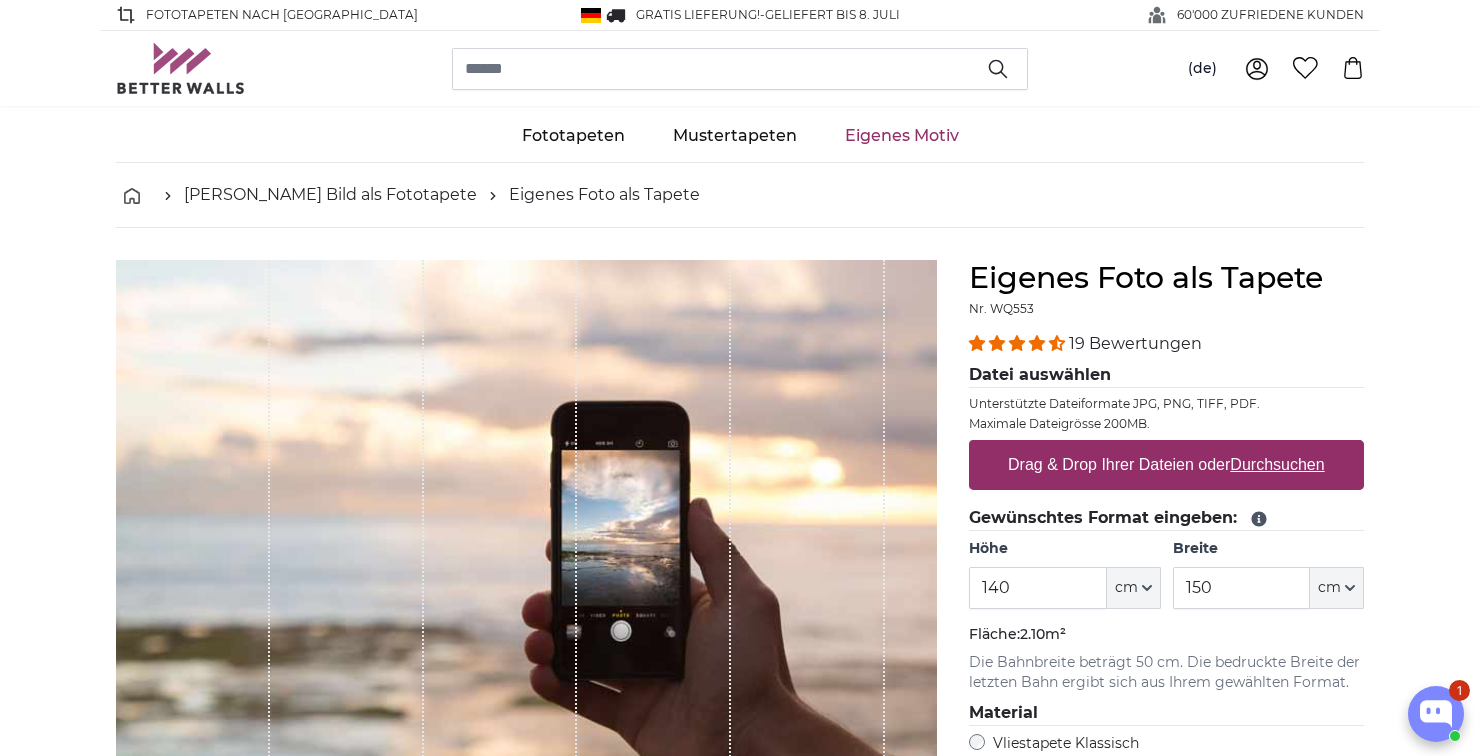 click on "[PERSON_NAME] Bild als Fototapete
Eigenes Foto als Tapete
Eigenes Foto als Tapete
Abbrechen
Bild zuschneiden" at bounding box center (740, 2642) 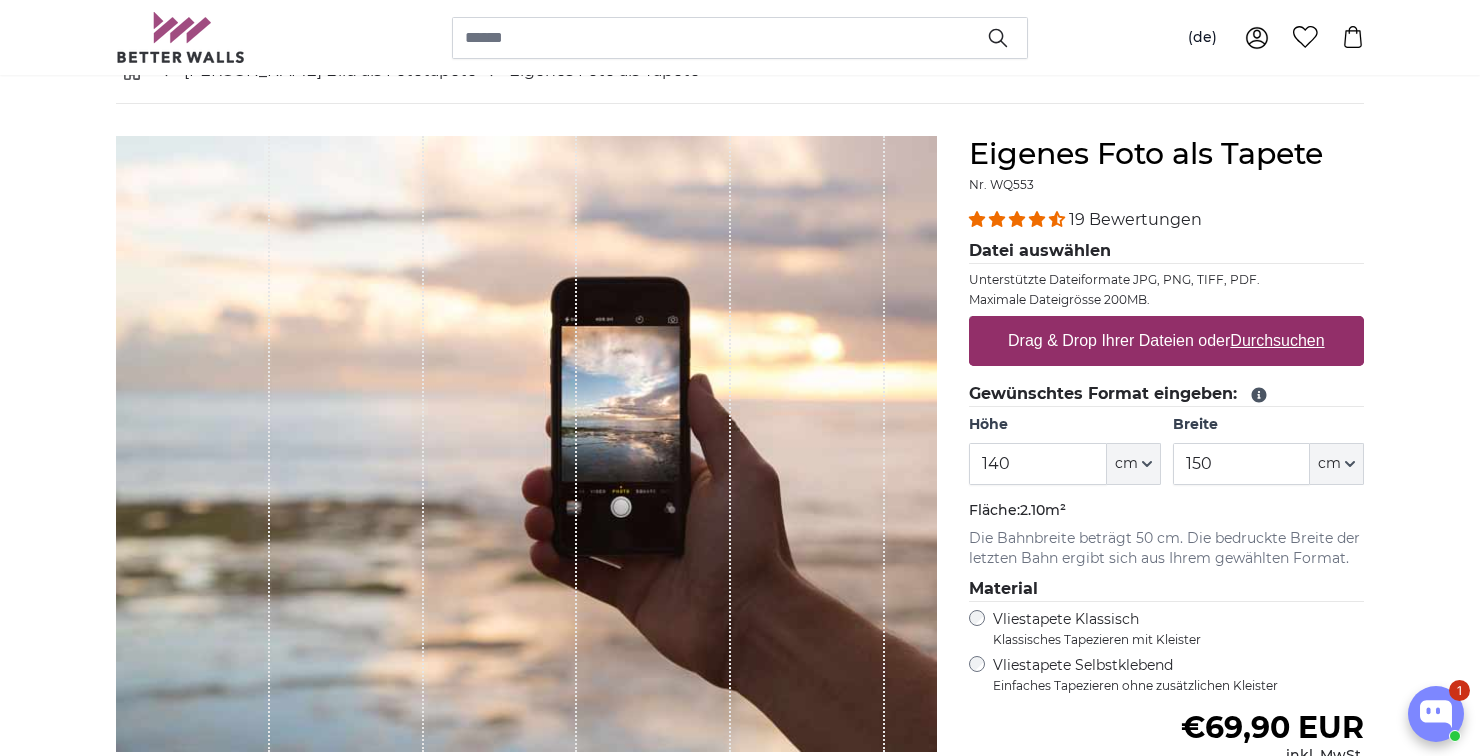 scroll, scrollTop: 126, scrollLeft: 0, axis: vertical 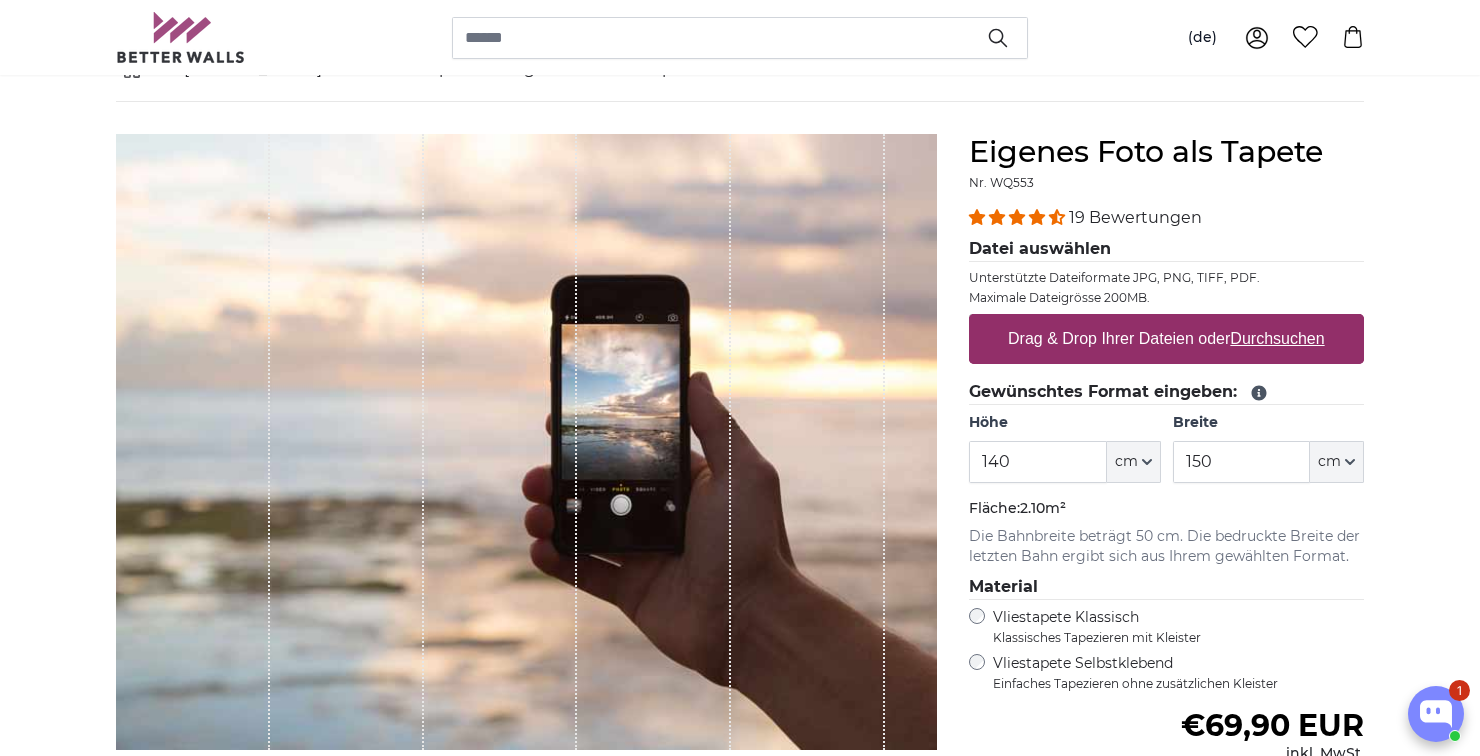 click on "Durchsuchen" at bounding box center (1278, 338) 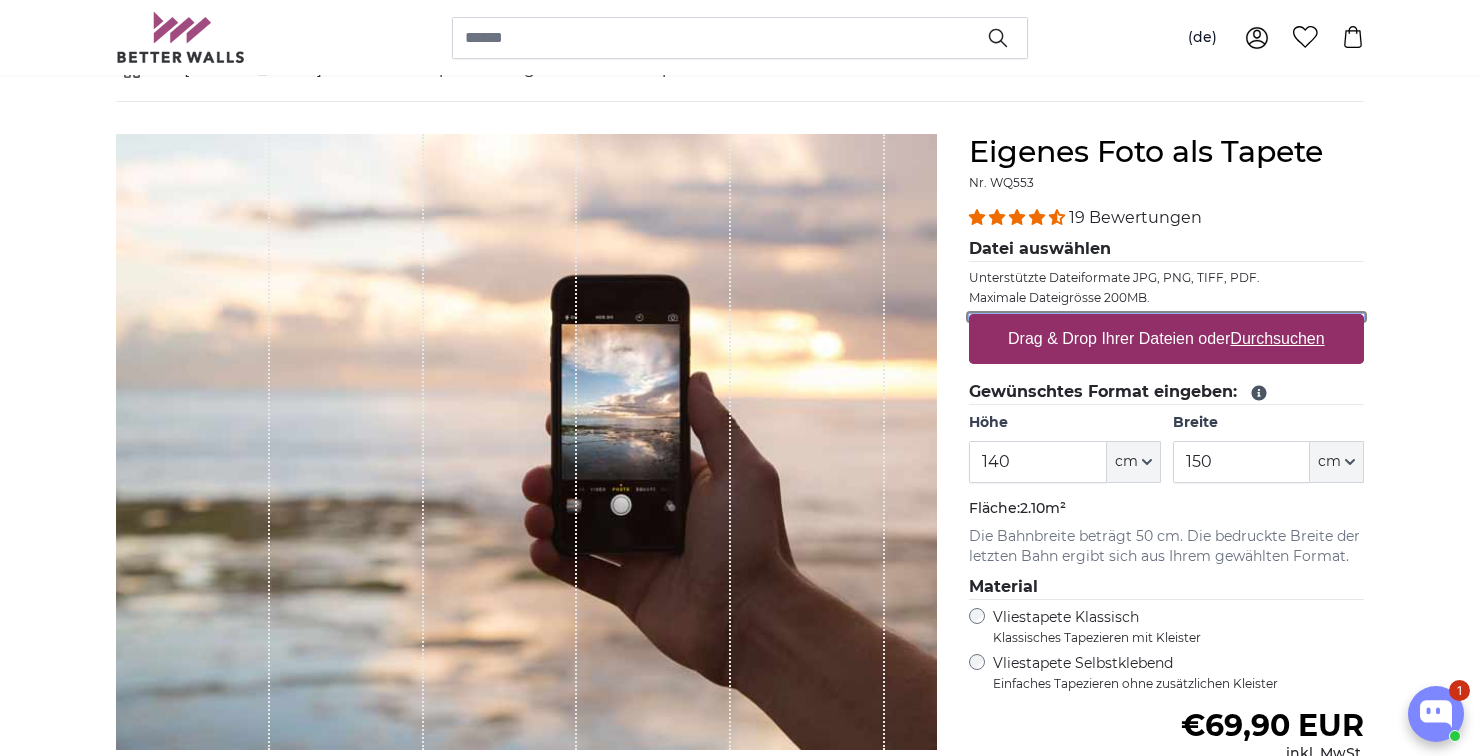 click on "Drag & Drop Ihrer Dateien oder  Durchsuchen" at bounding box center [1166, 317] 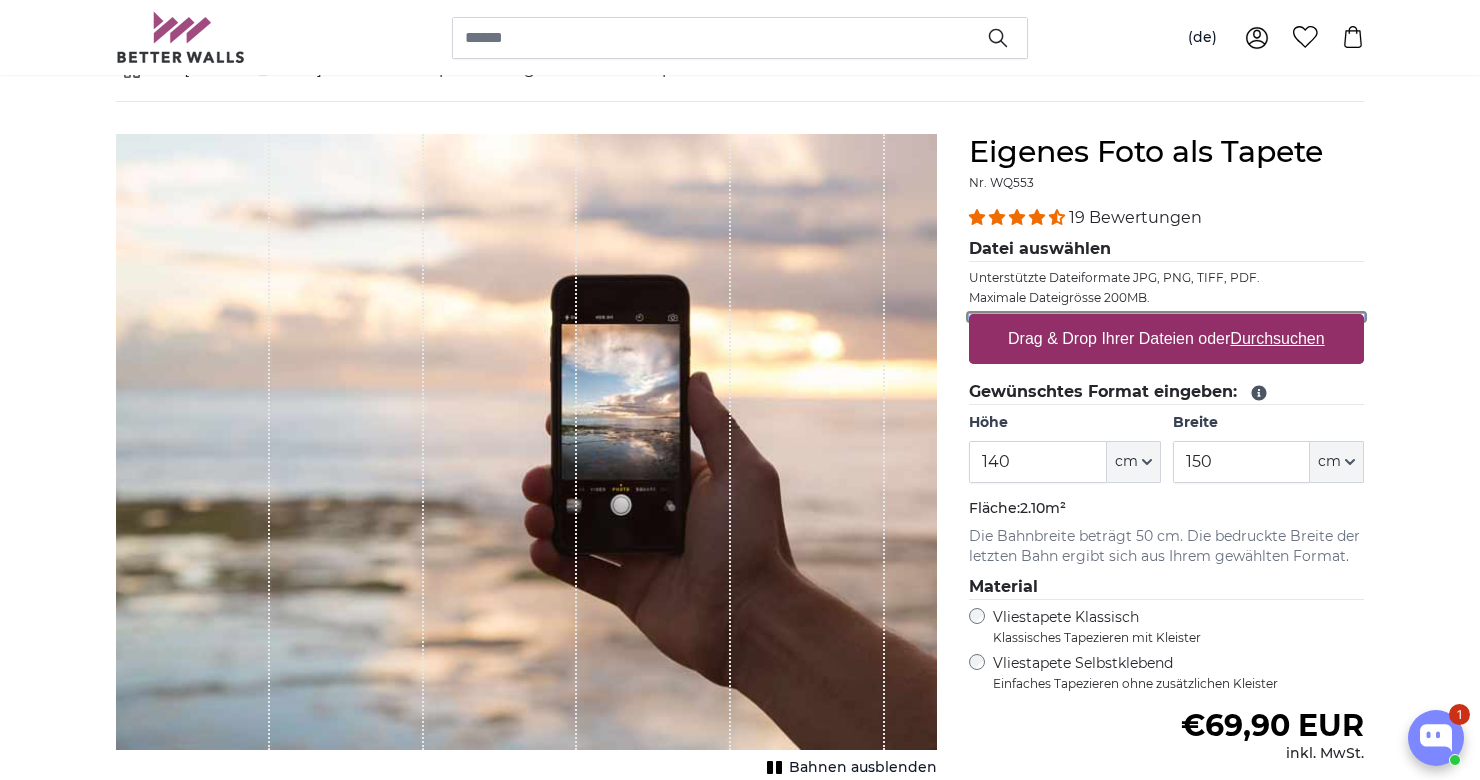 type on "**********" 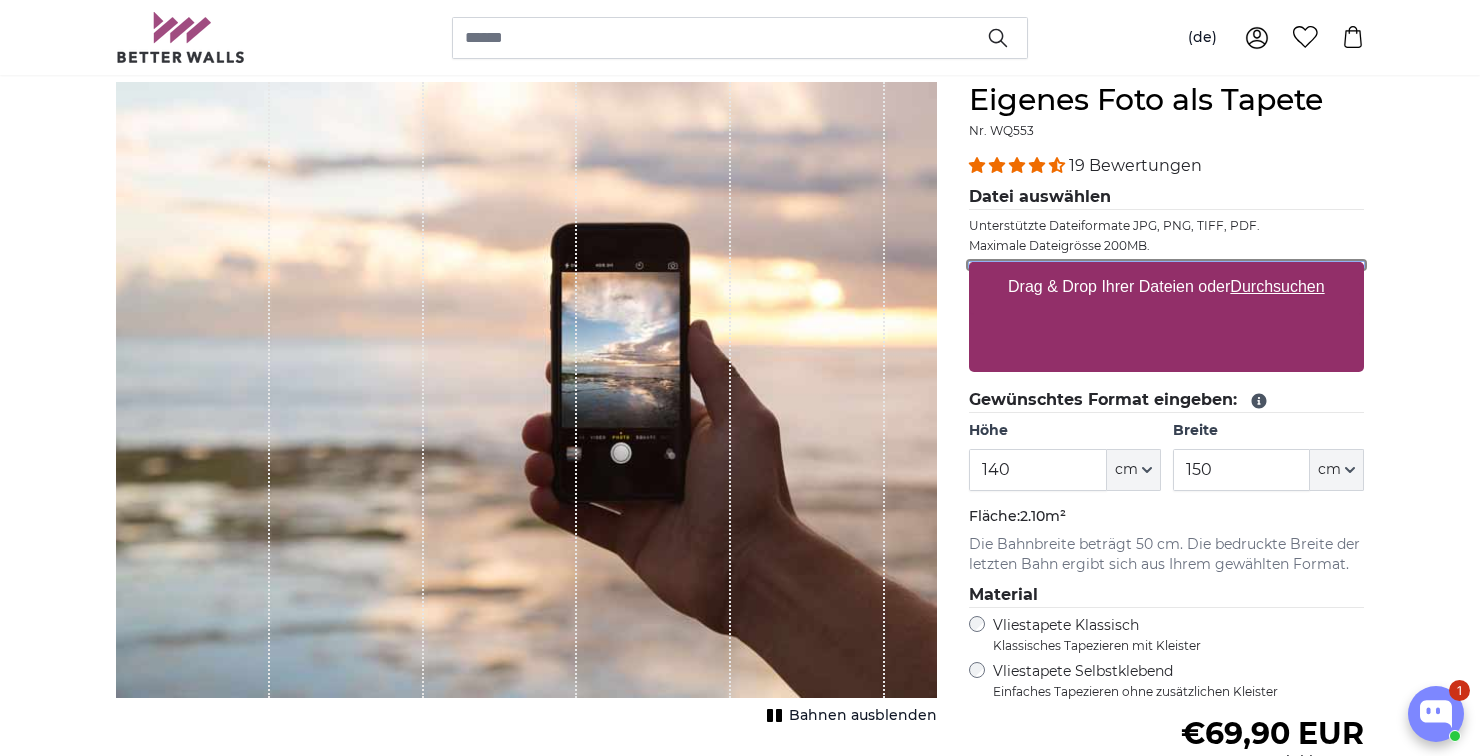 scroll, scrollTop: 222, scrollLeft: 0, axis: vertical 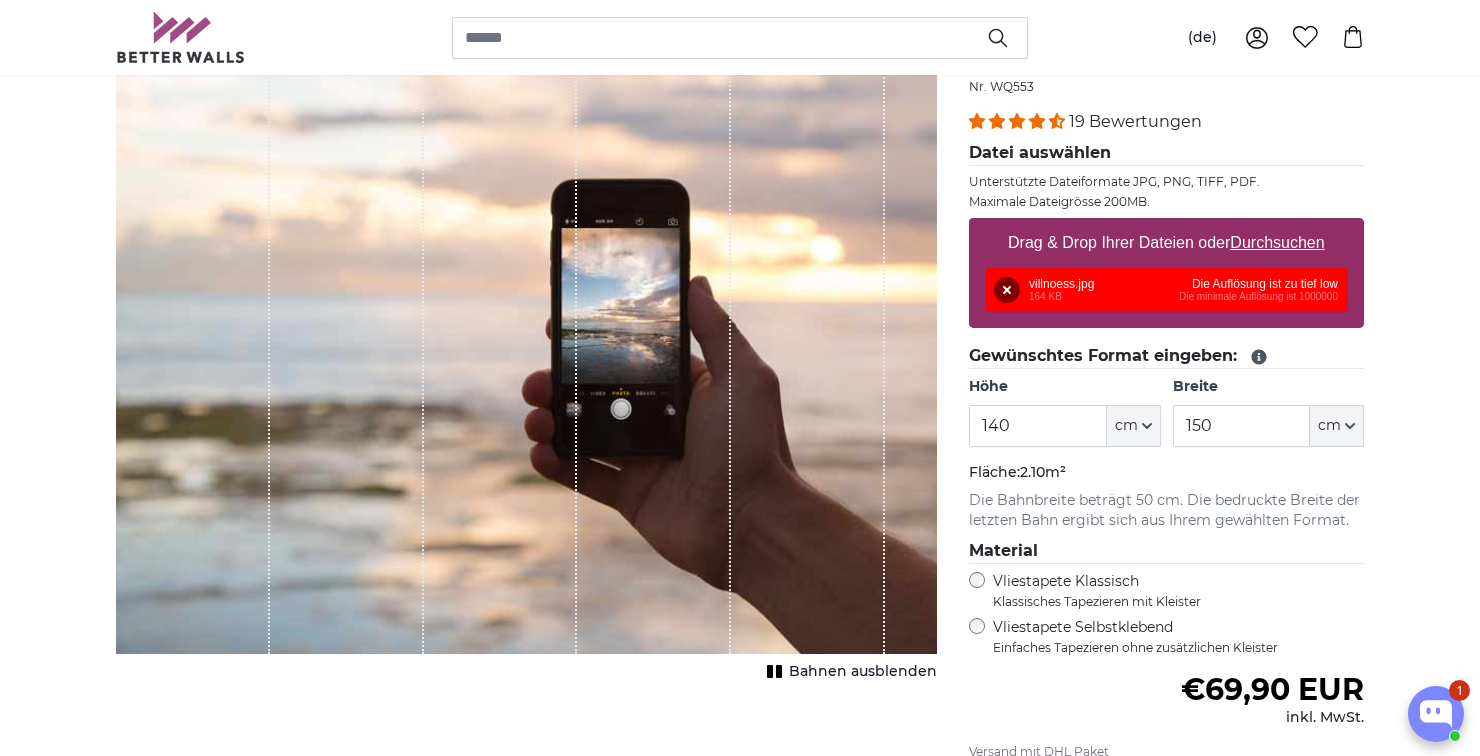 click on "[PERSON_NAME] Bild als Fototapete
Eigenes Foto als Tapete
Eigenes Foto als Tapete
Abbrechen
Bild zuschneiden" at bounding box center (740, 2450) 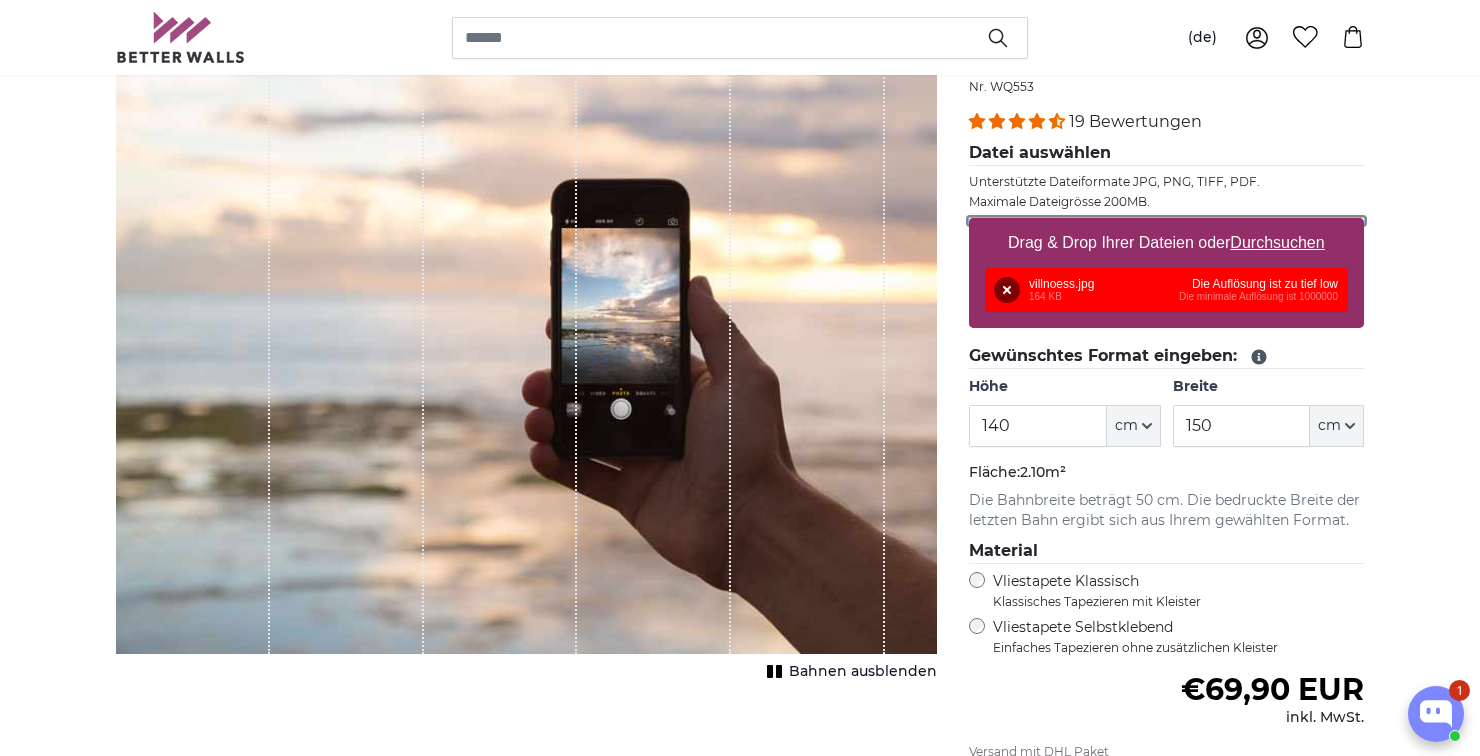 click on "Drag & Drop Ihrer Dateien oder  Durchsuchen" at bounding box center [1166, 221] 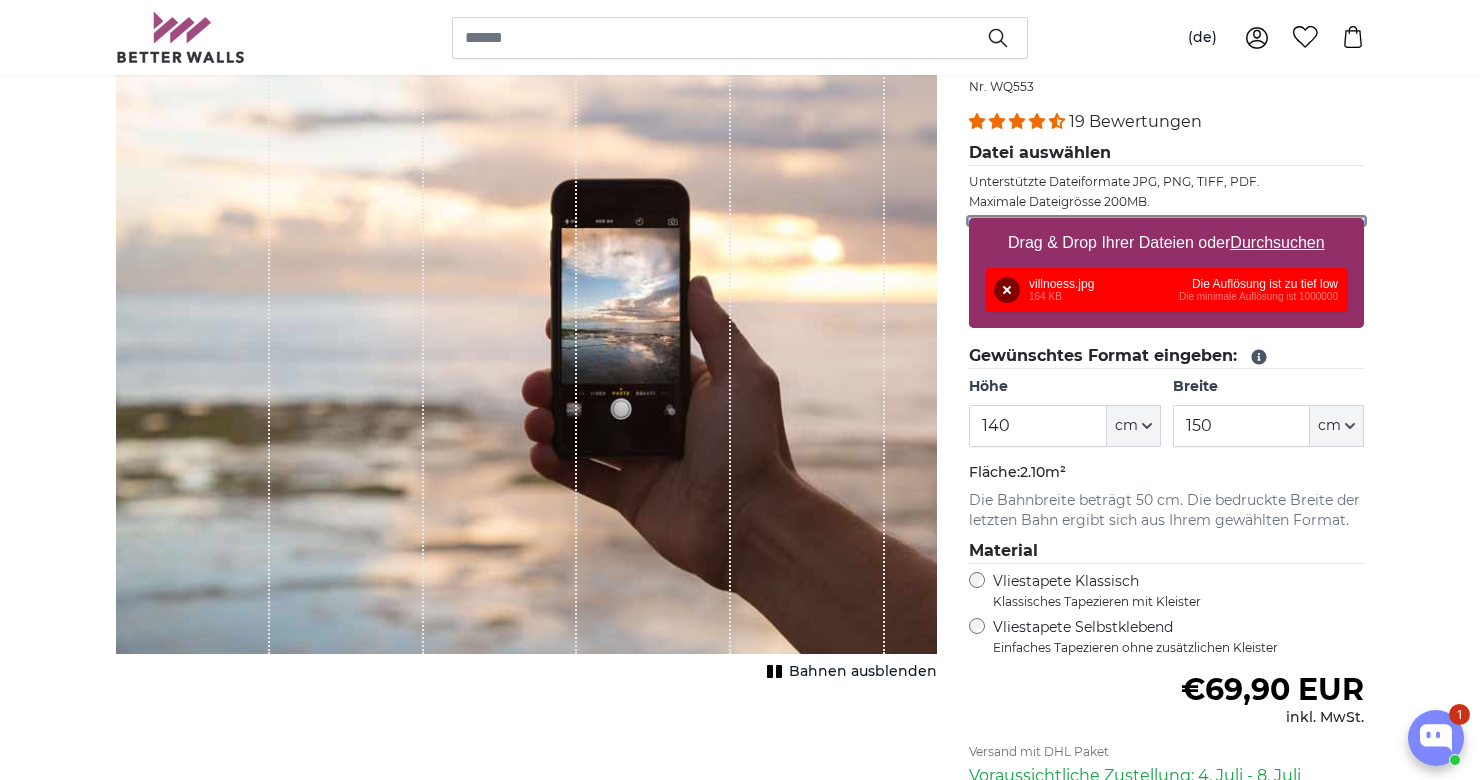 type on "**********" 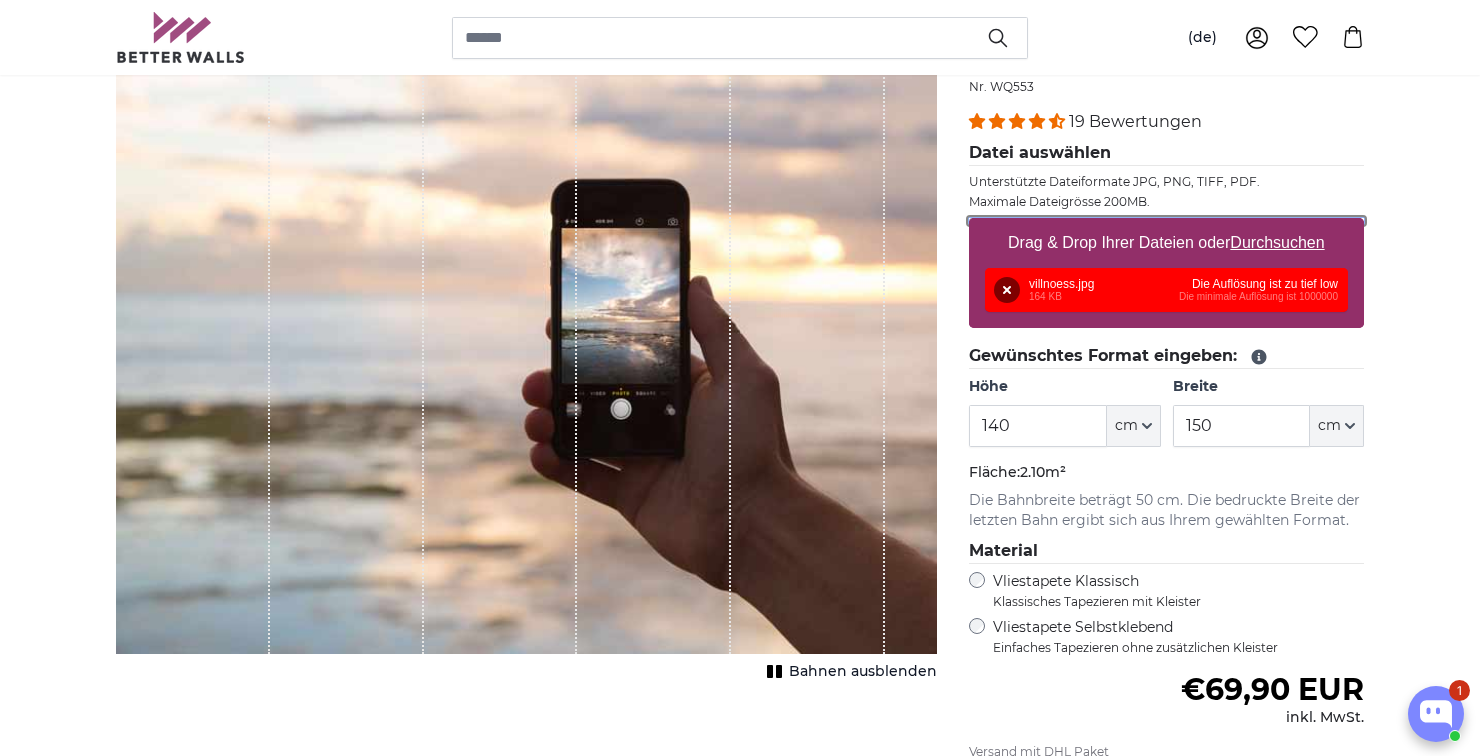 type 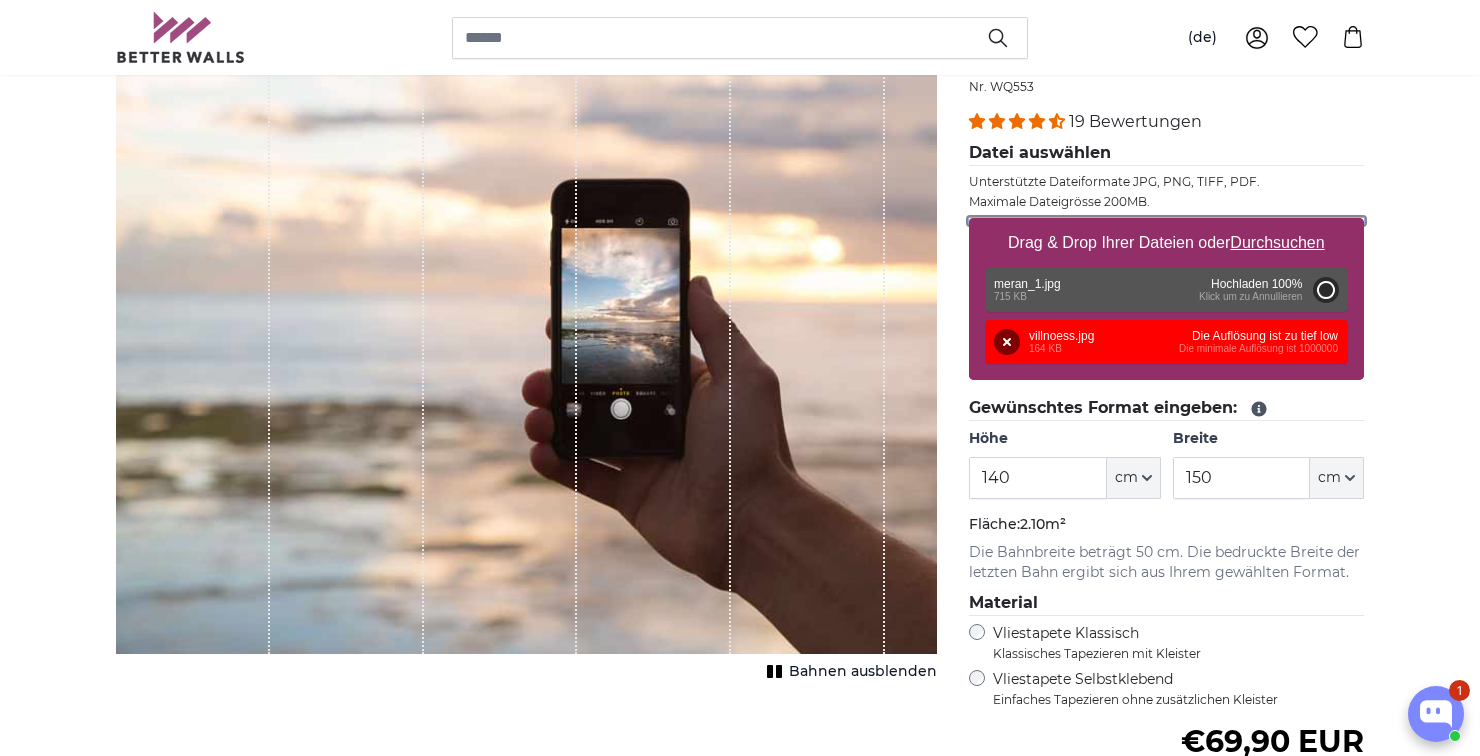 type on "79" 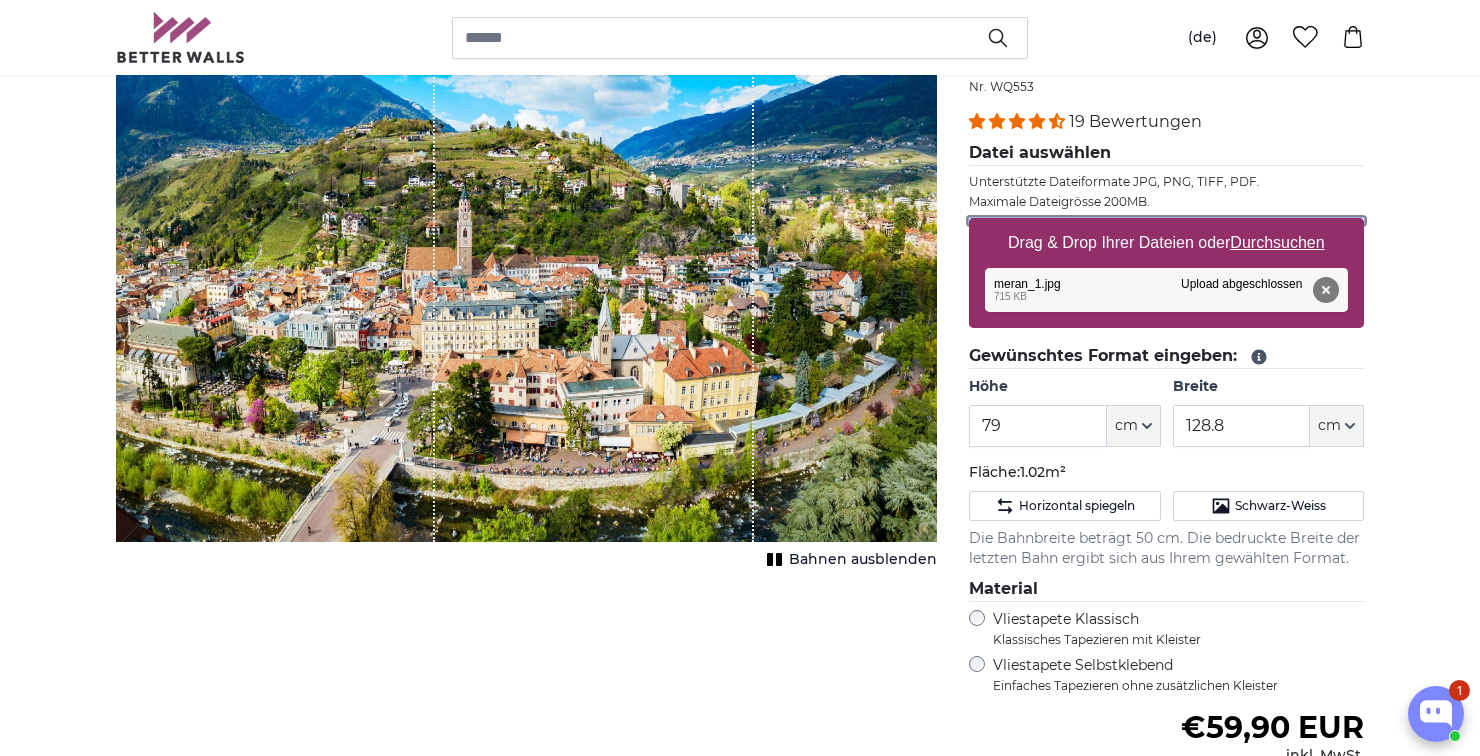 scroll, scrollTop: 124, scrollLeft: 0, axis: vertical 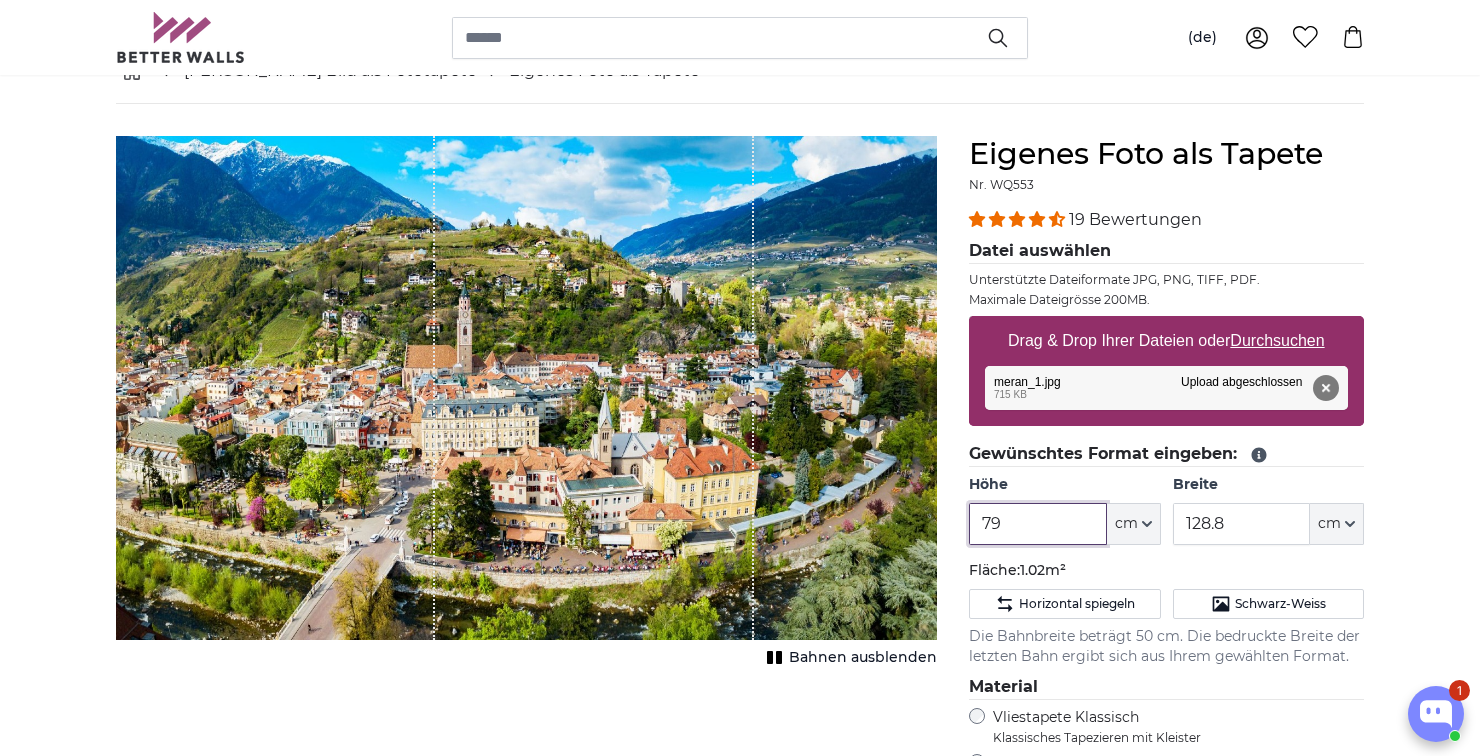 click on "79" at bounding box center (1037, 524) 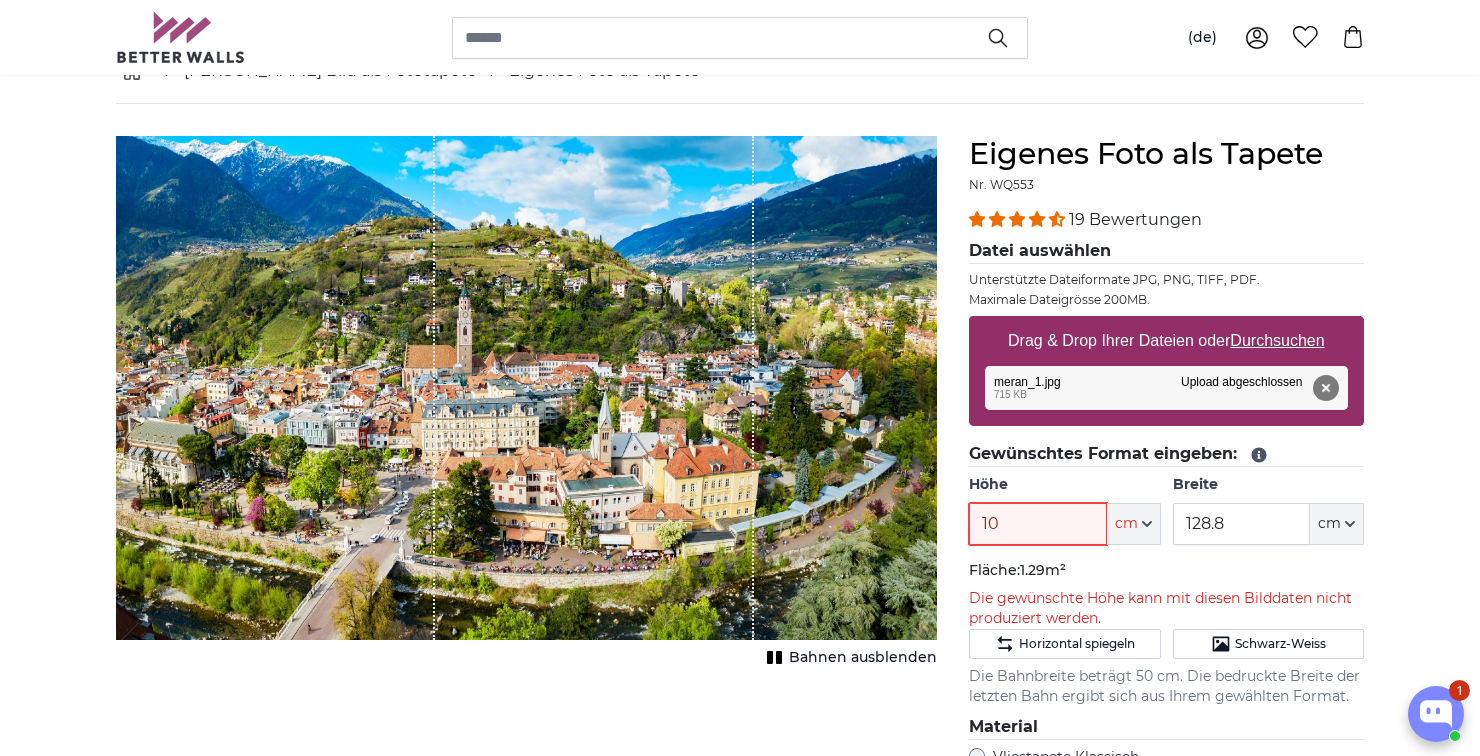 type on "1" 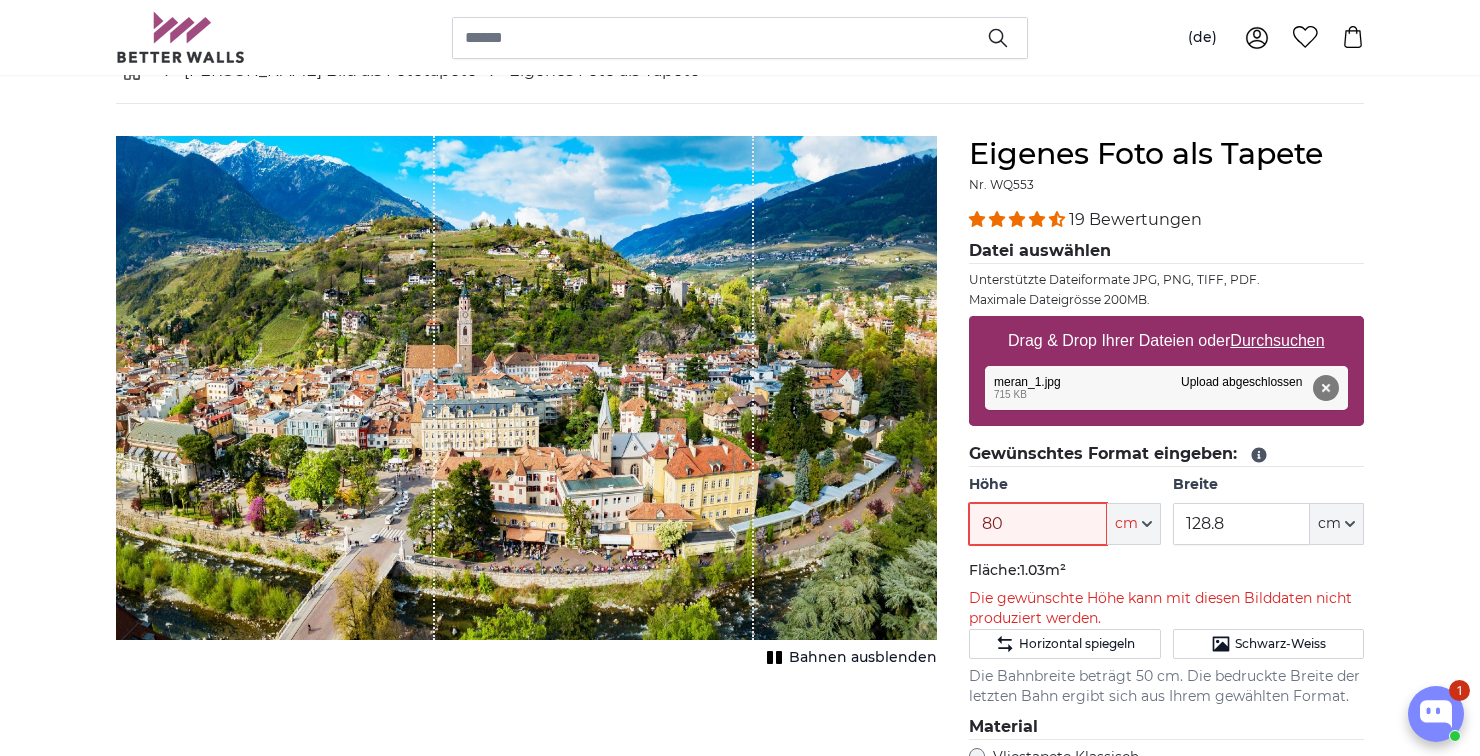 type on "8" 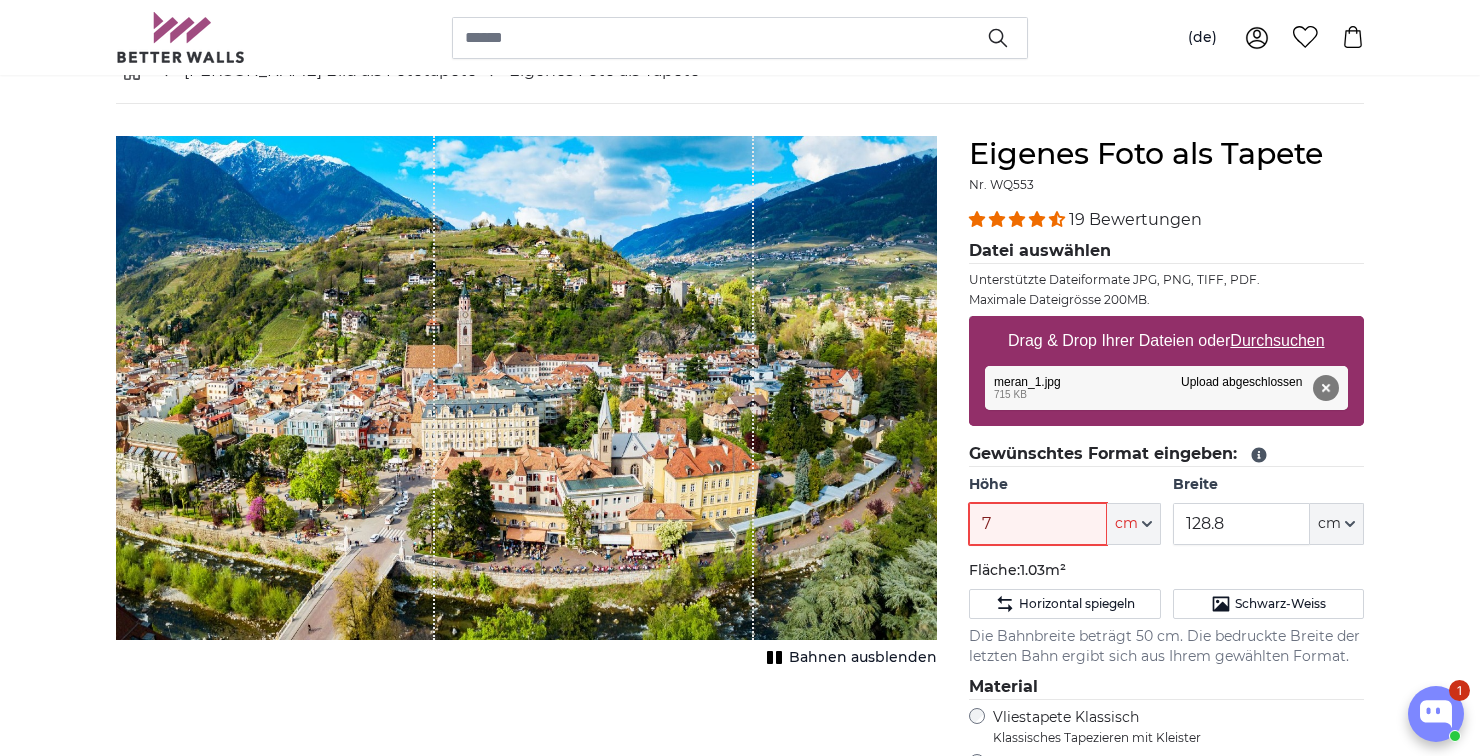 type on "79" 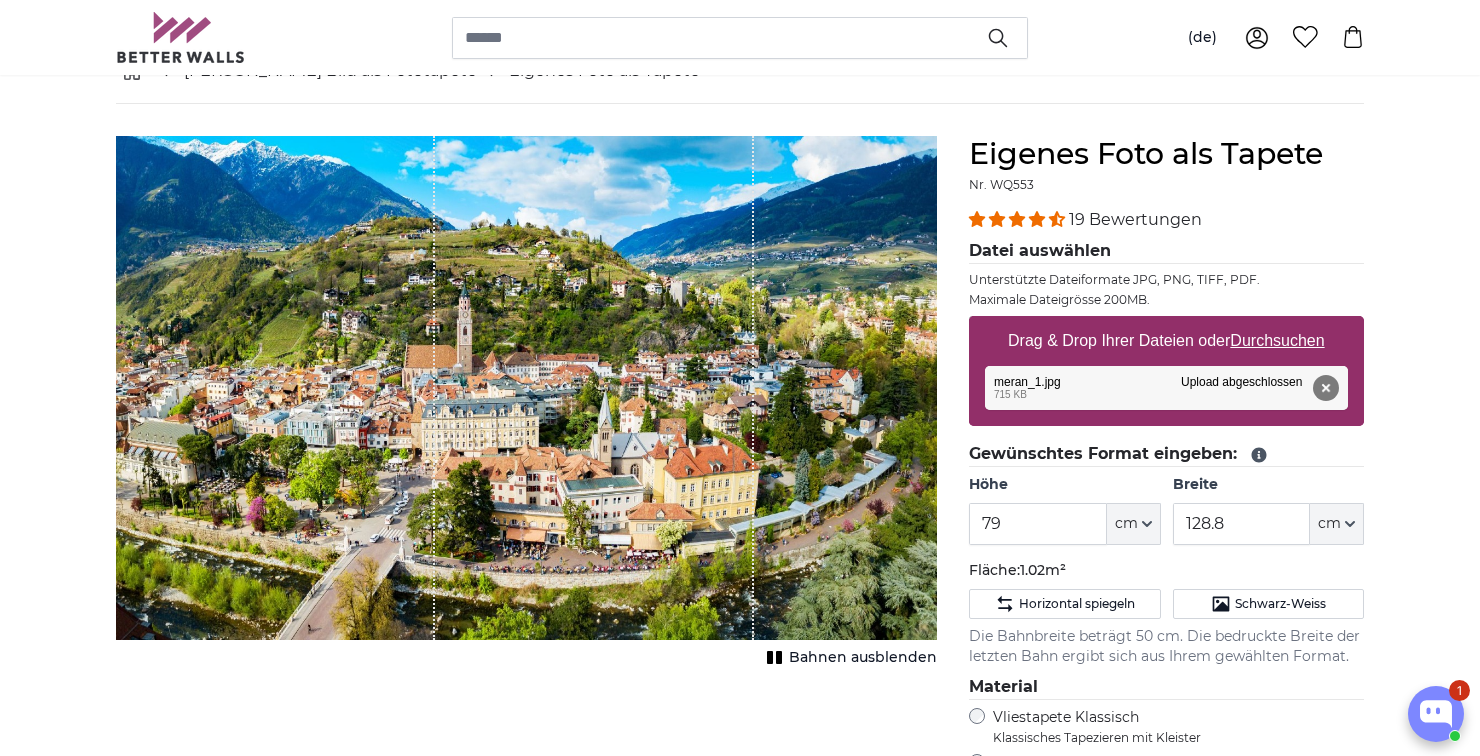 click on "[PERSON_NAME] Bild als Fototapete
Eigenes Foto als Tapete
Eigenes Foto als Tapete
Abbrechen
Bild zuschneiden" at bounding box center (740, 2567) 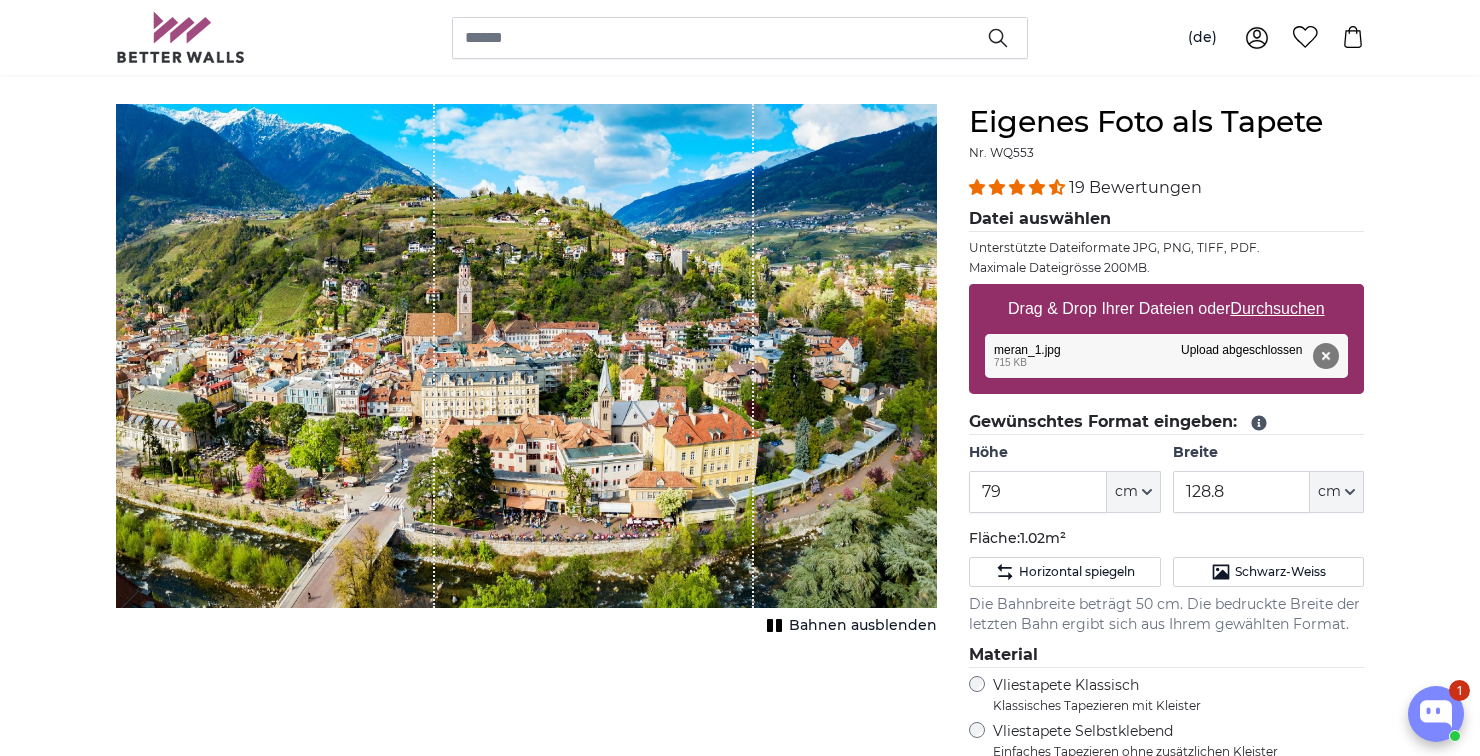 scroll, scrollTop: 104, scrollLeft: 0, axis: vertical 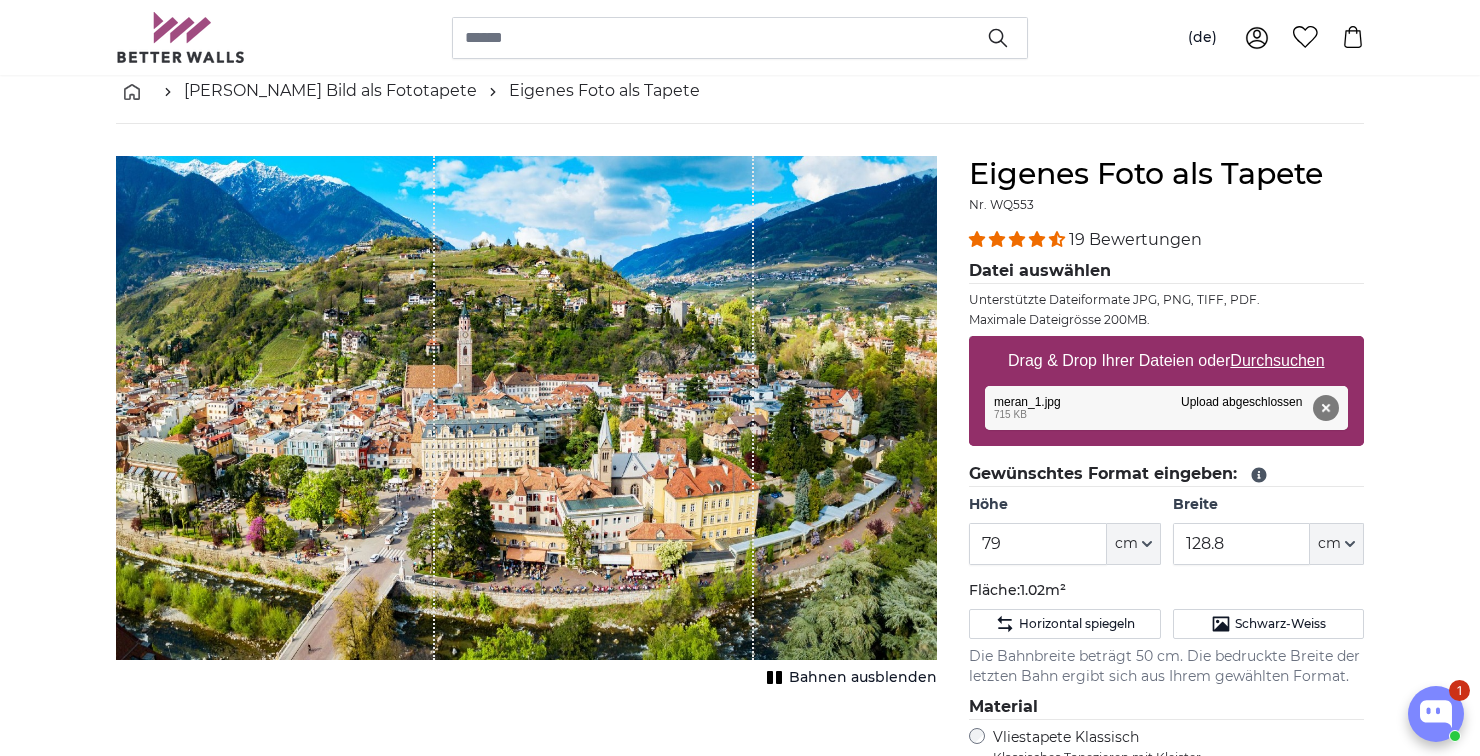 click 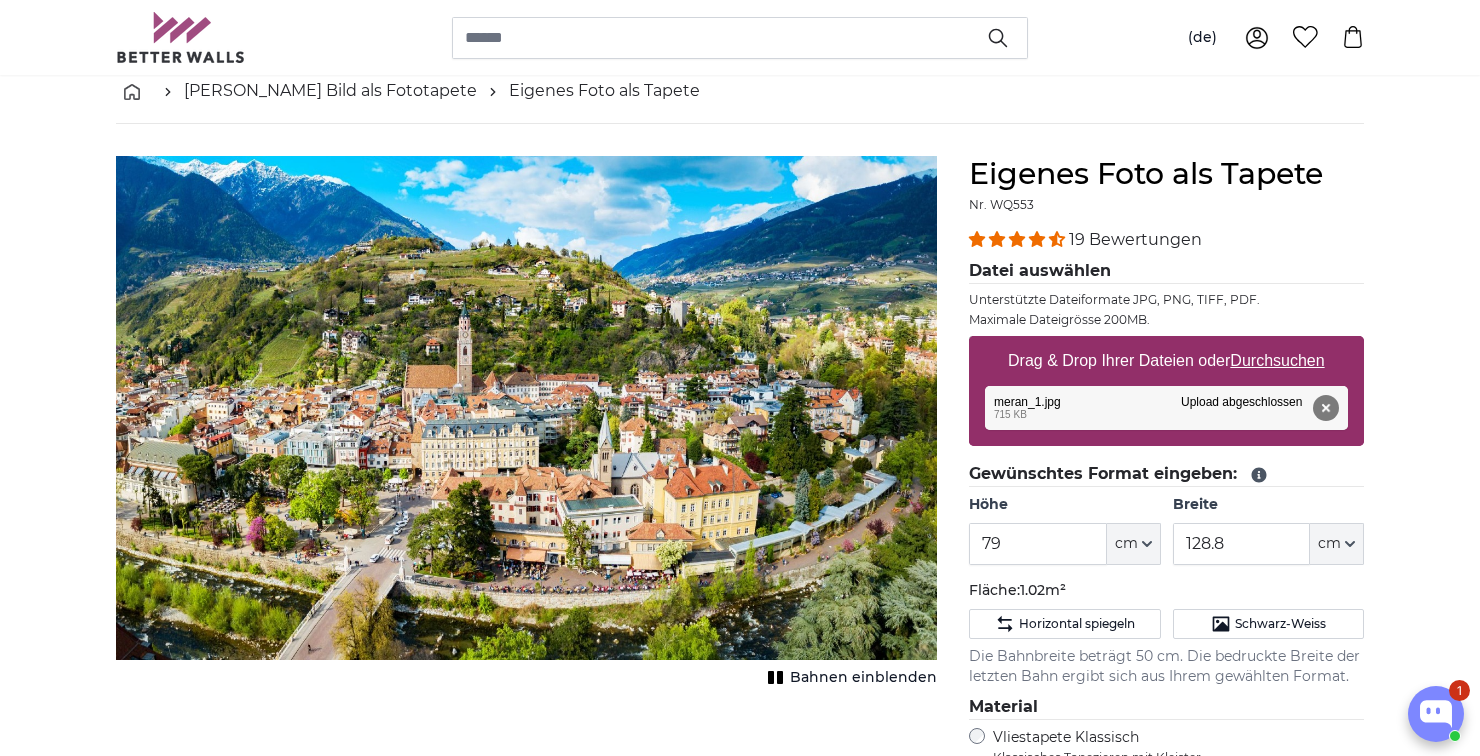 click 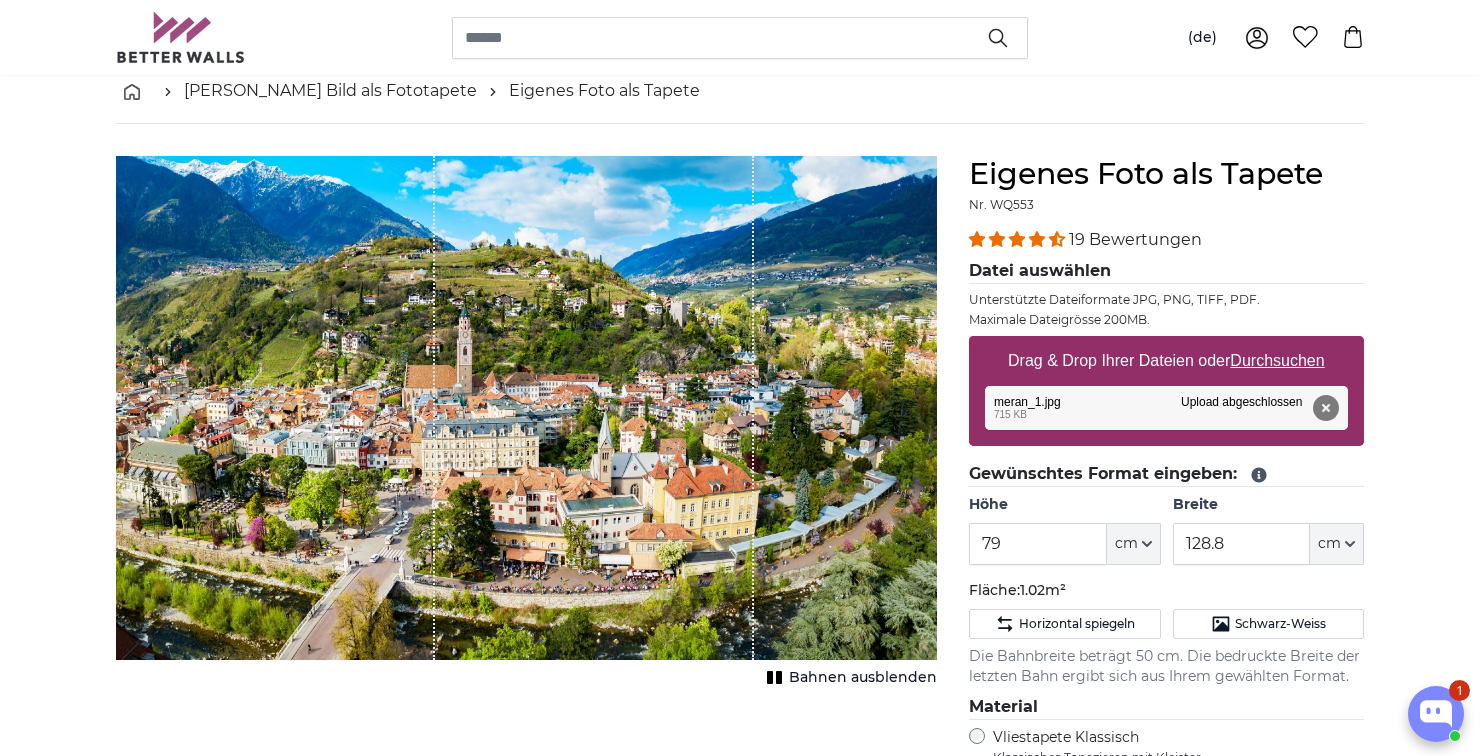 click on "Durchsuchen" at bounding box center [1278, 360] 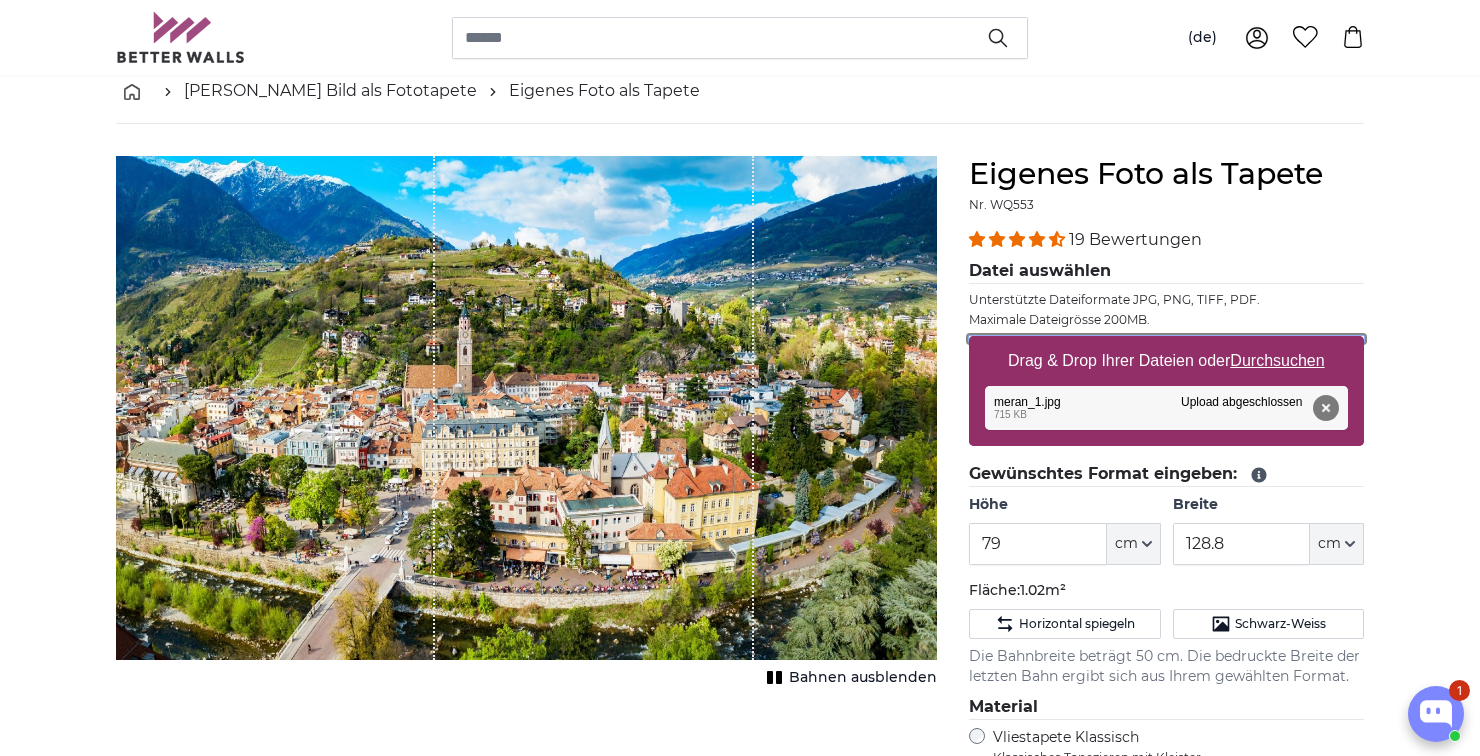 click on "Drag & Drop Ihrer Dateien oder  Durchsuchen" at bounding box center [1166, 339] 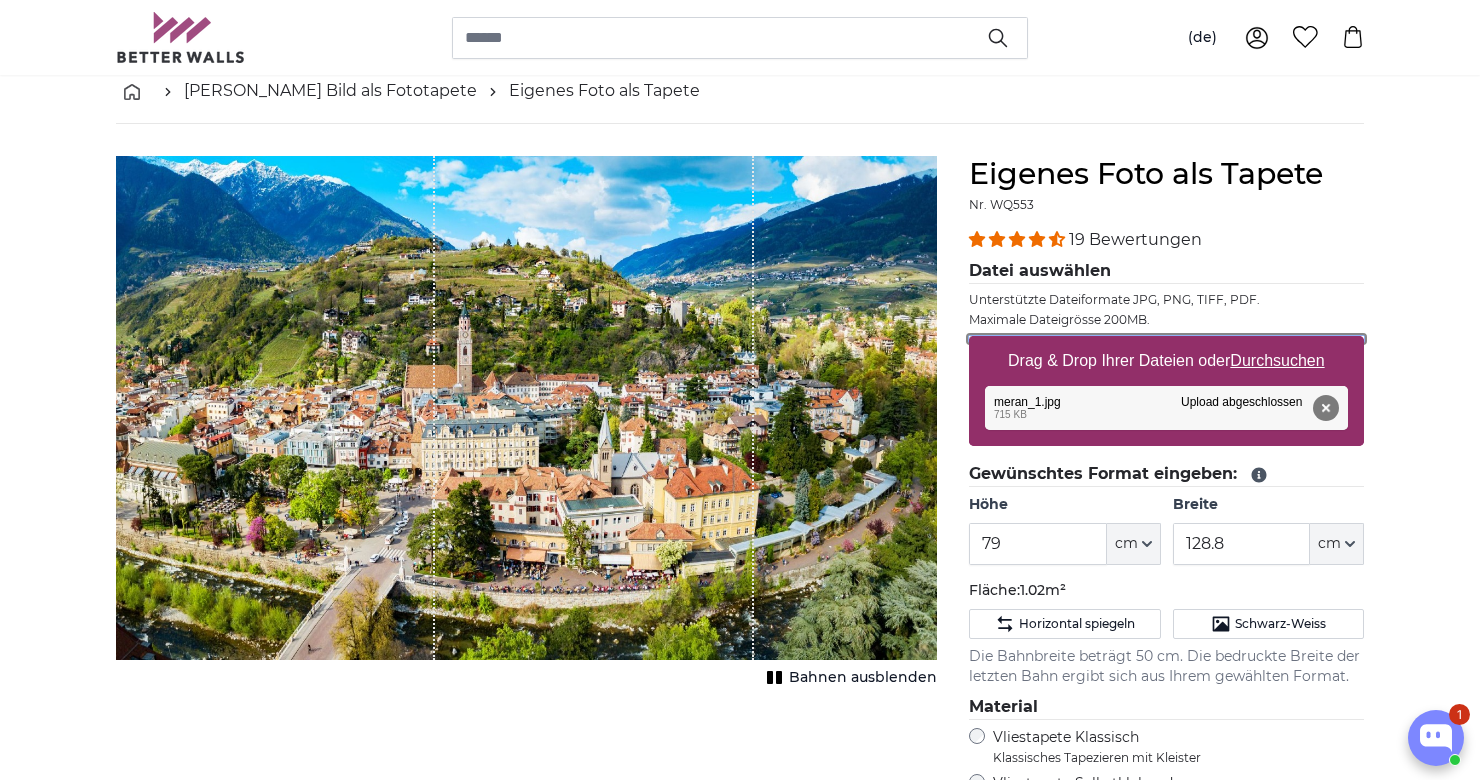 type on "**********" 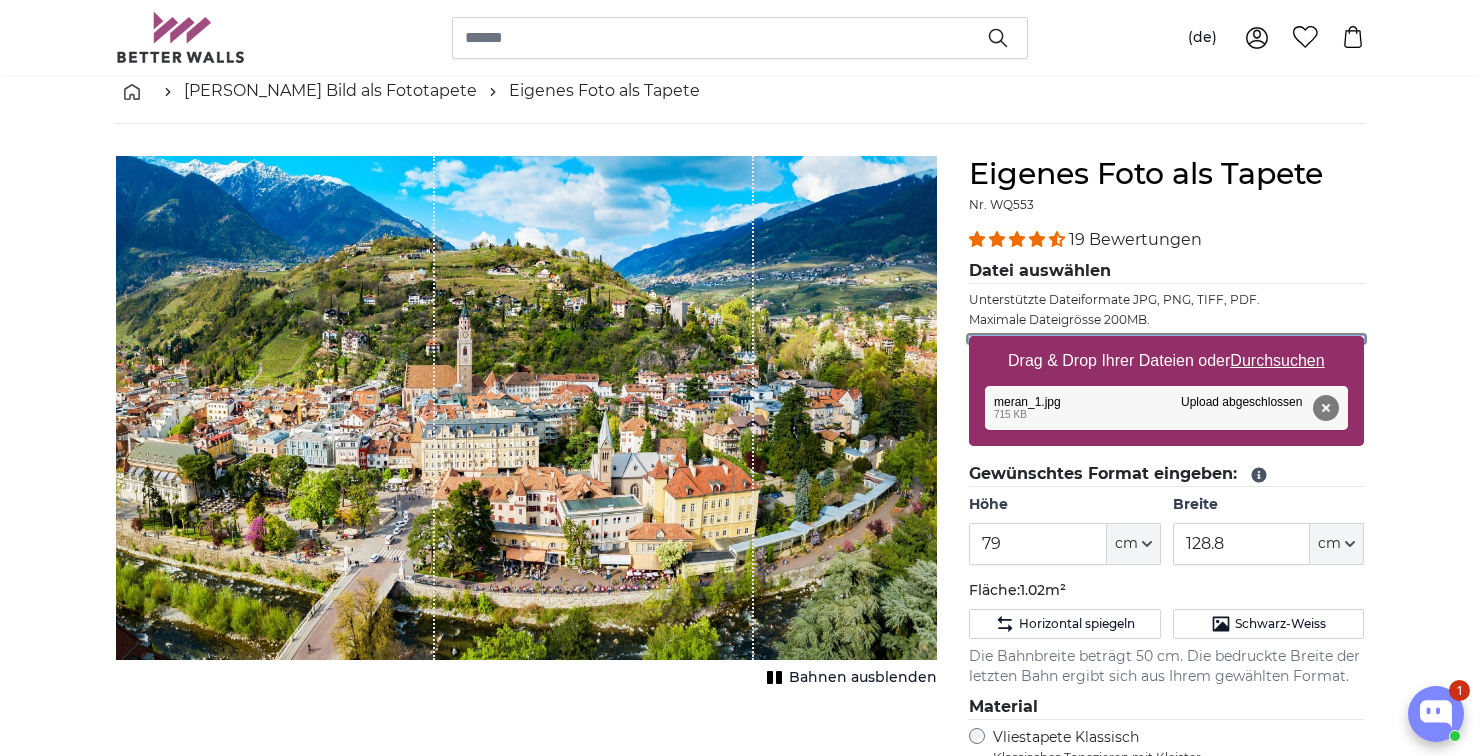 type 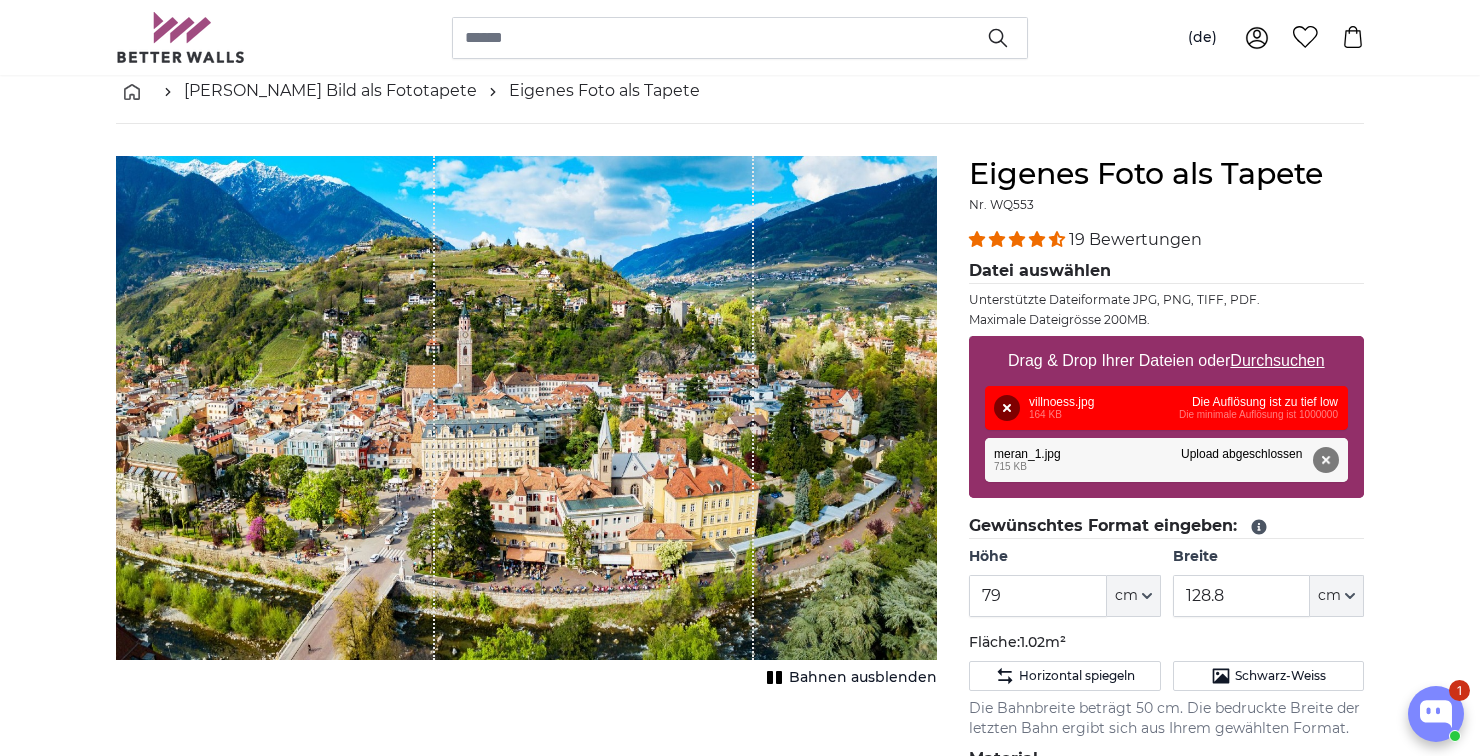 click 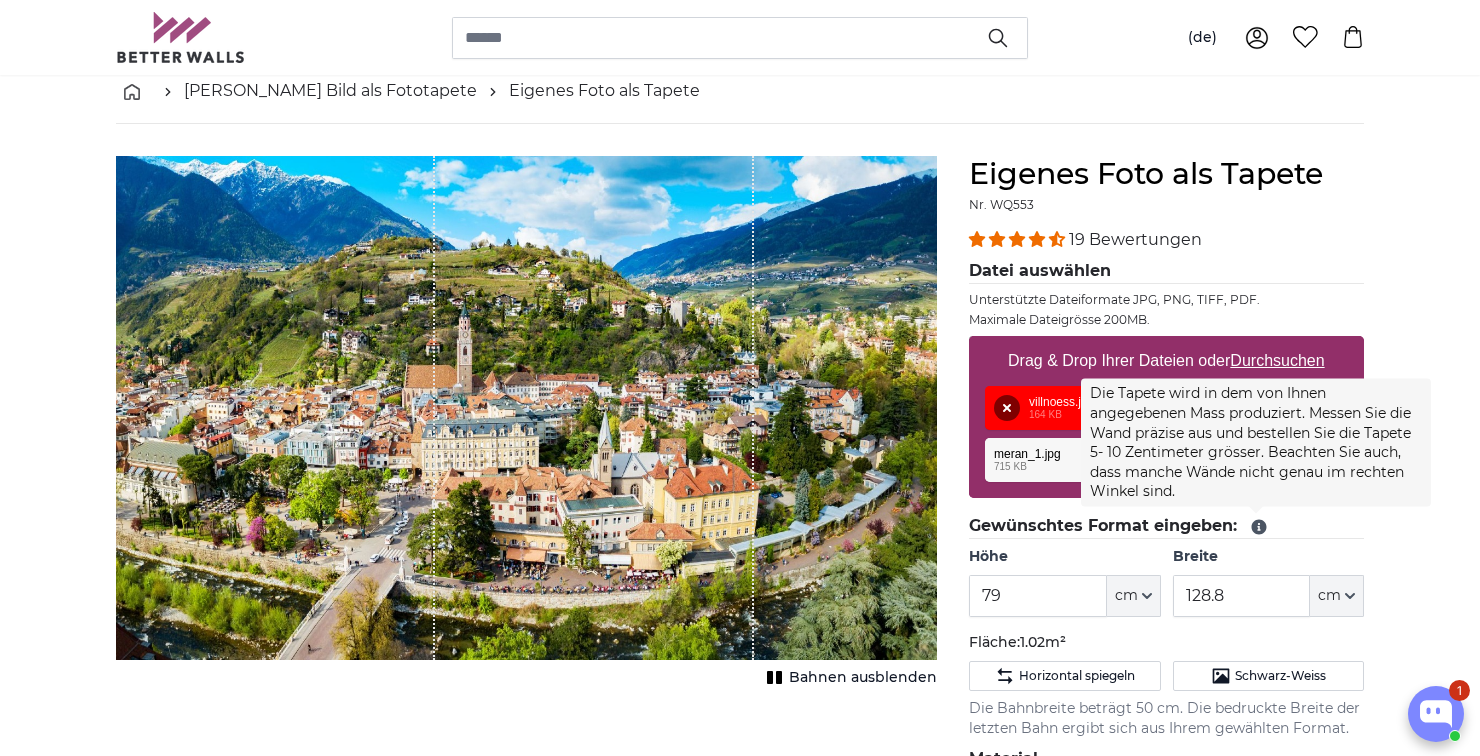 click on "[PERSON_NAME] Bild als Fototapete
Eigenes Foto als Tapete
Eigenes Foto als Tapete
Abbrechen
Bild zuschneiden" at bounding box center (740, 2613) 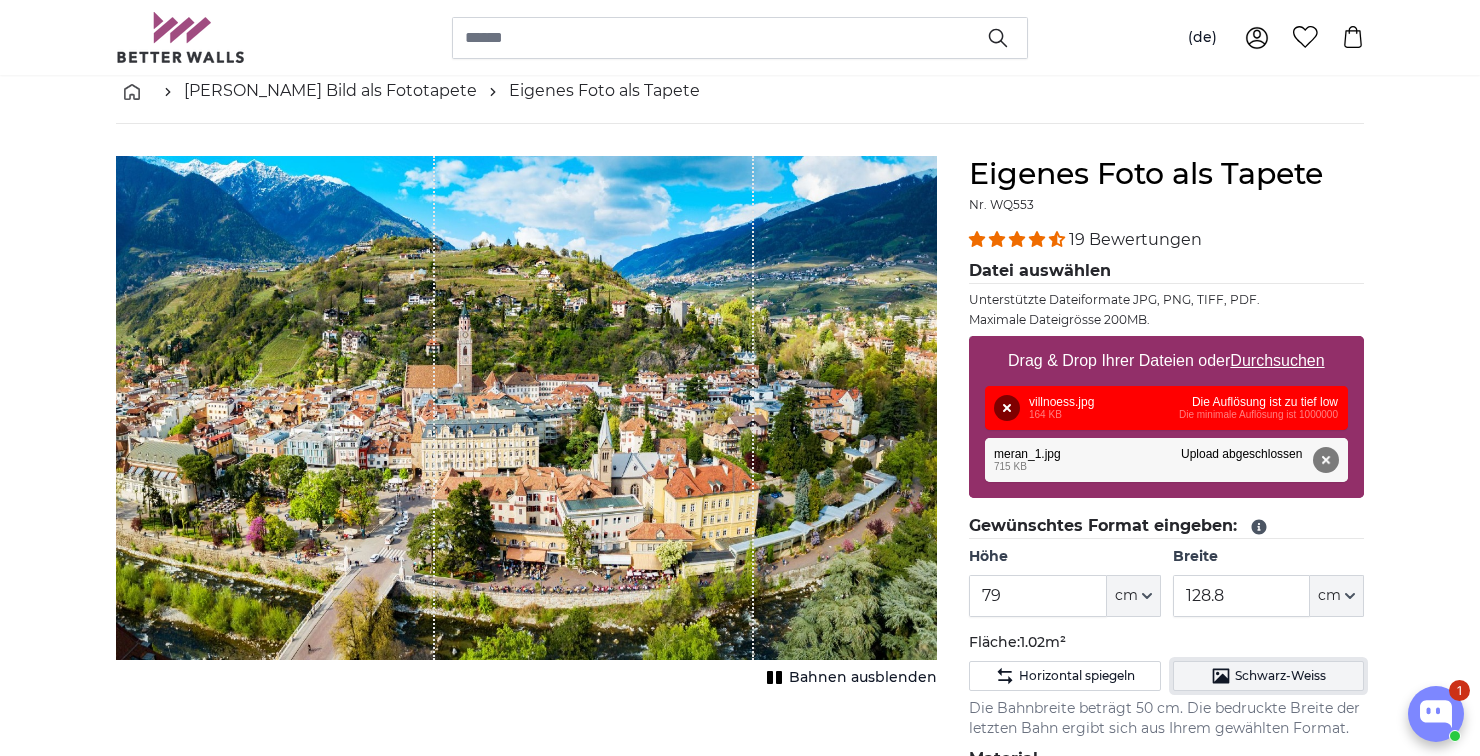click on "Schwarz-Weiss" 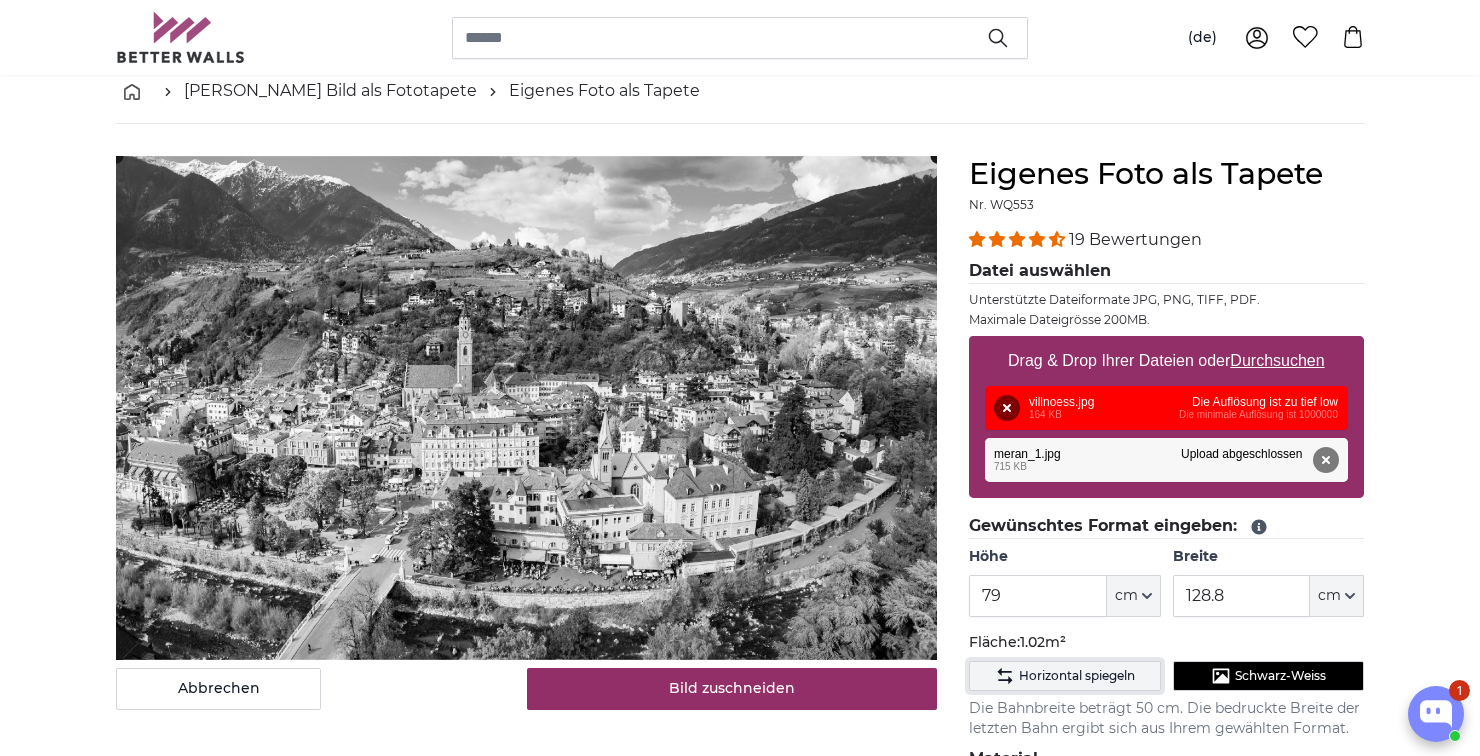 click on "Horizontal spiegeln" 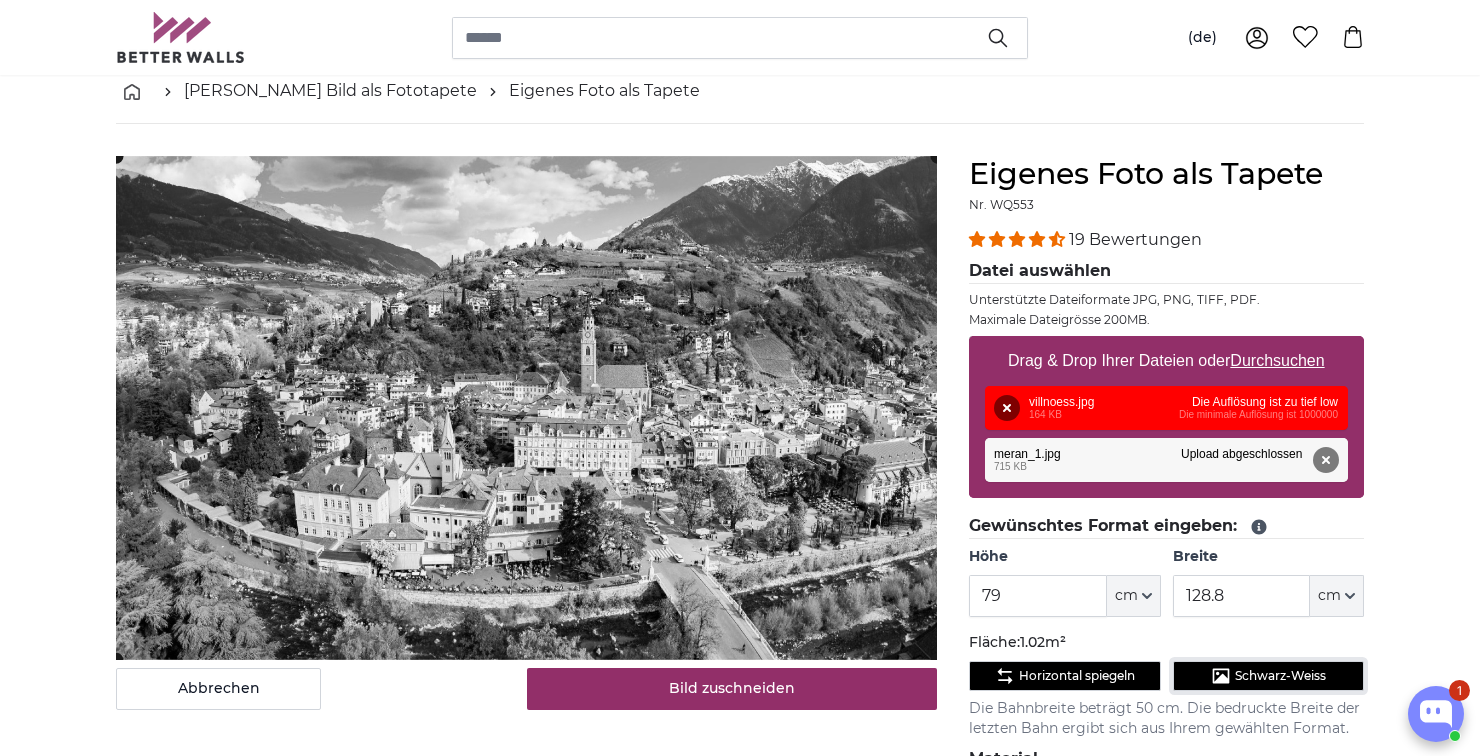 click on "Schwarz-Weiss" 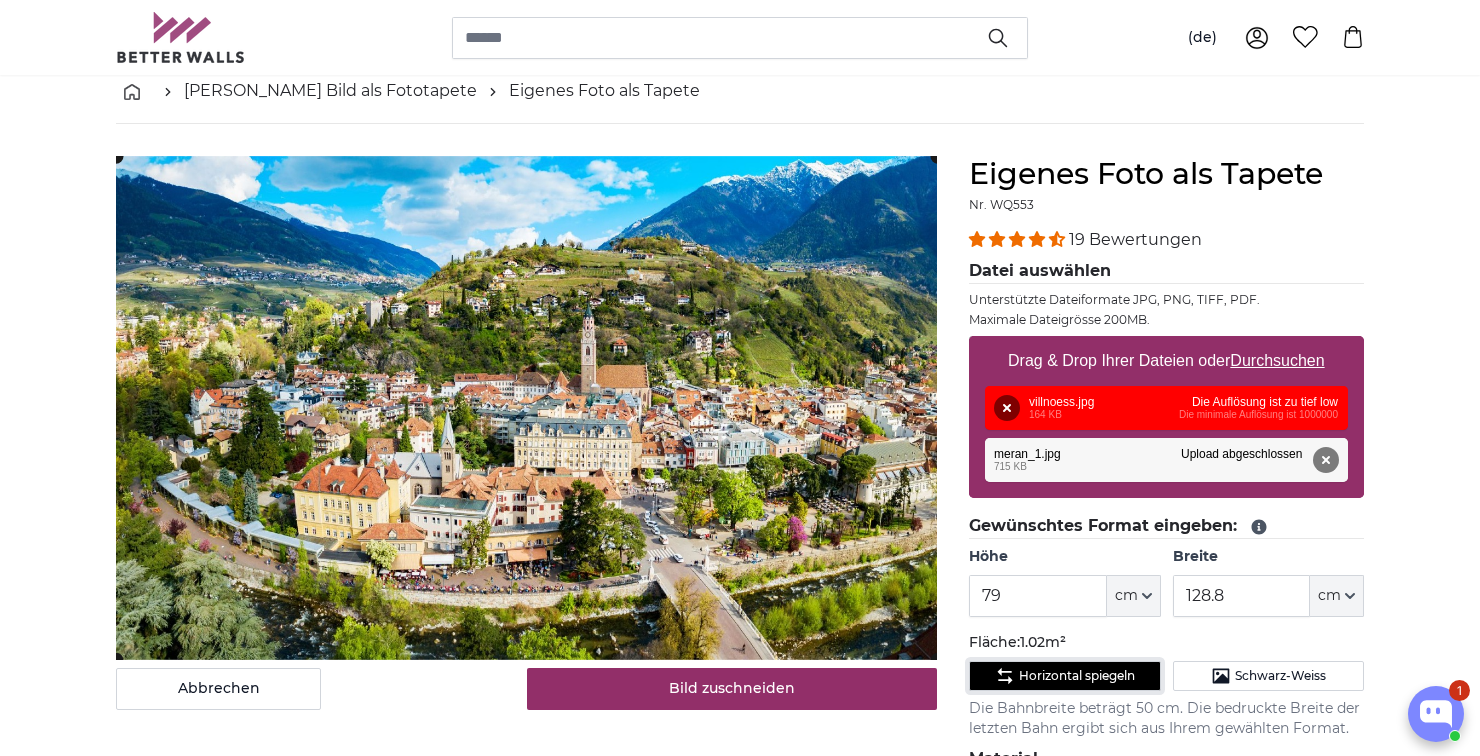click on "Horizontal spiegeln" 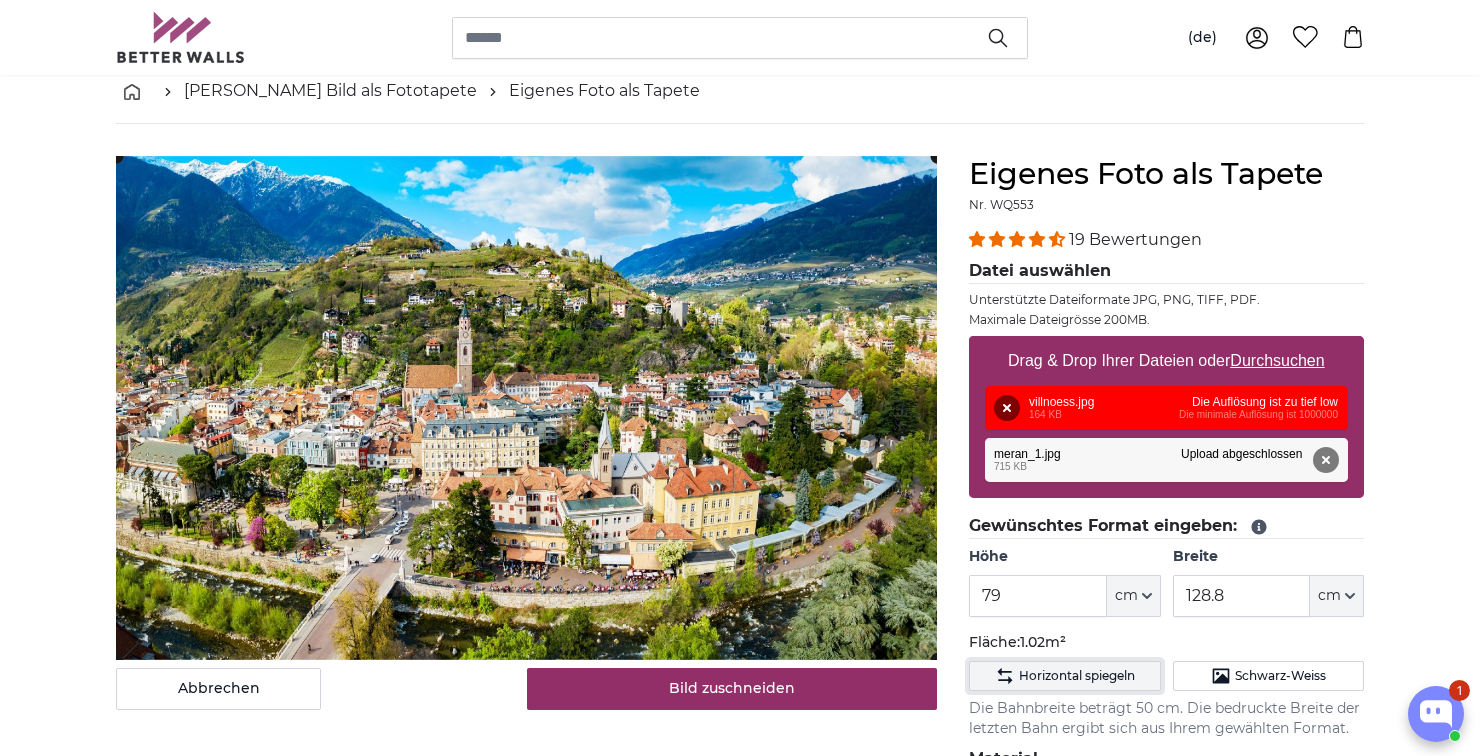 click on "Horizontal spiegeln" 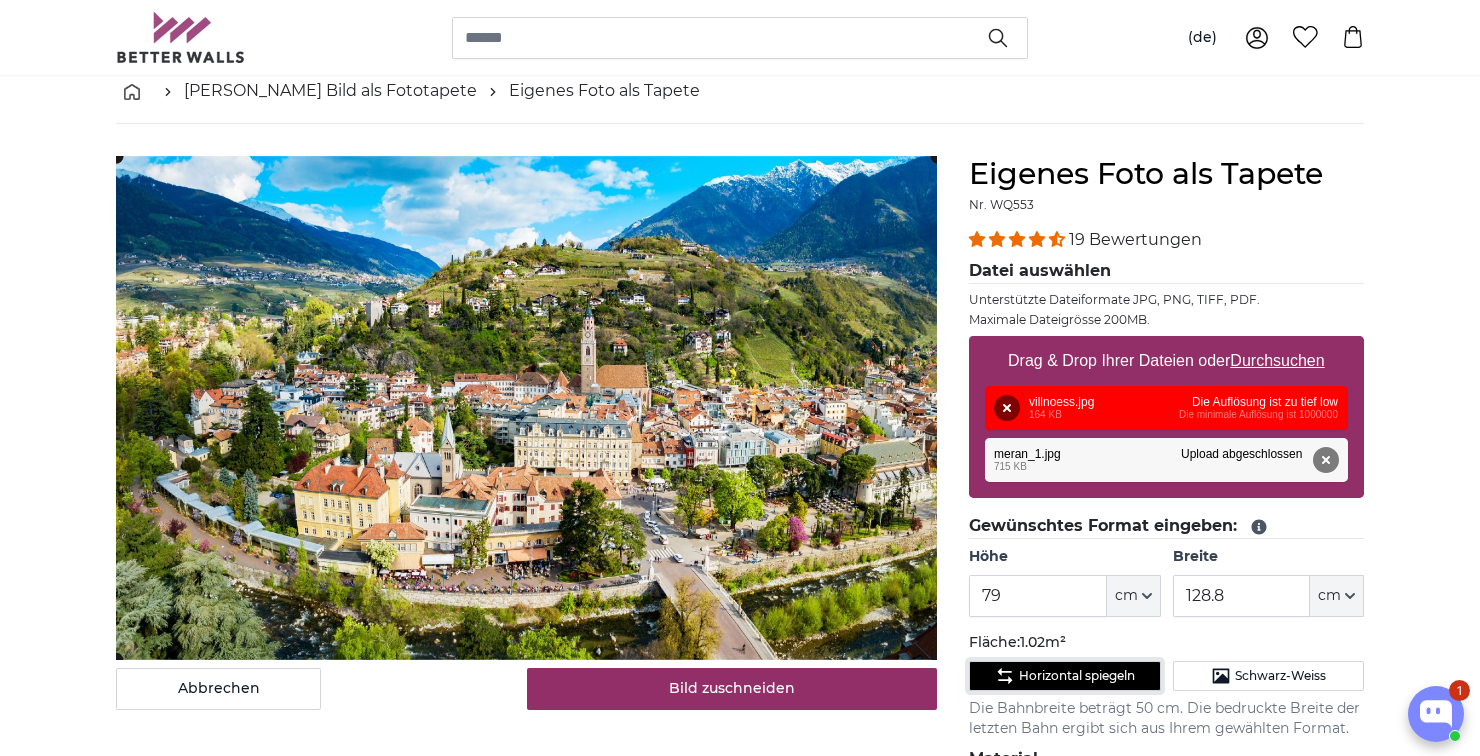 click on "Horizontal spiegeln" 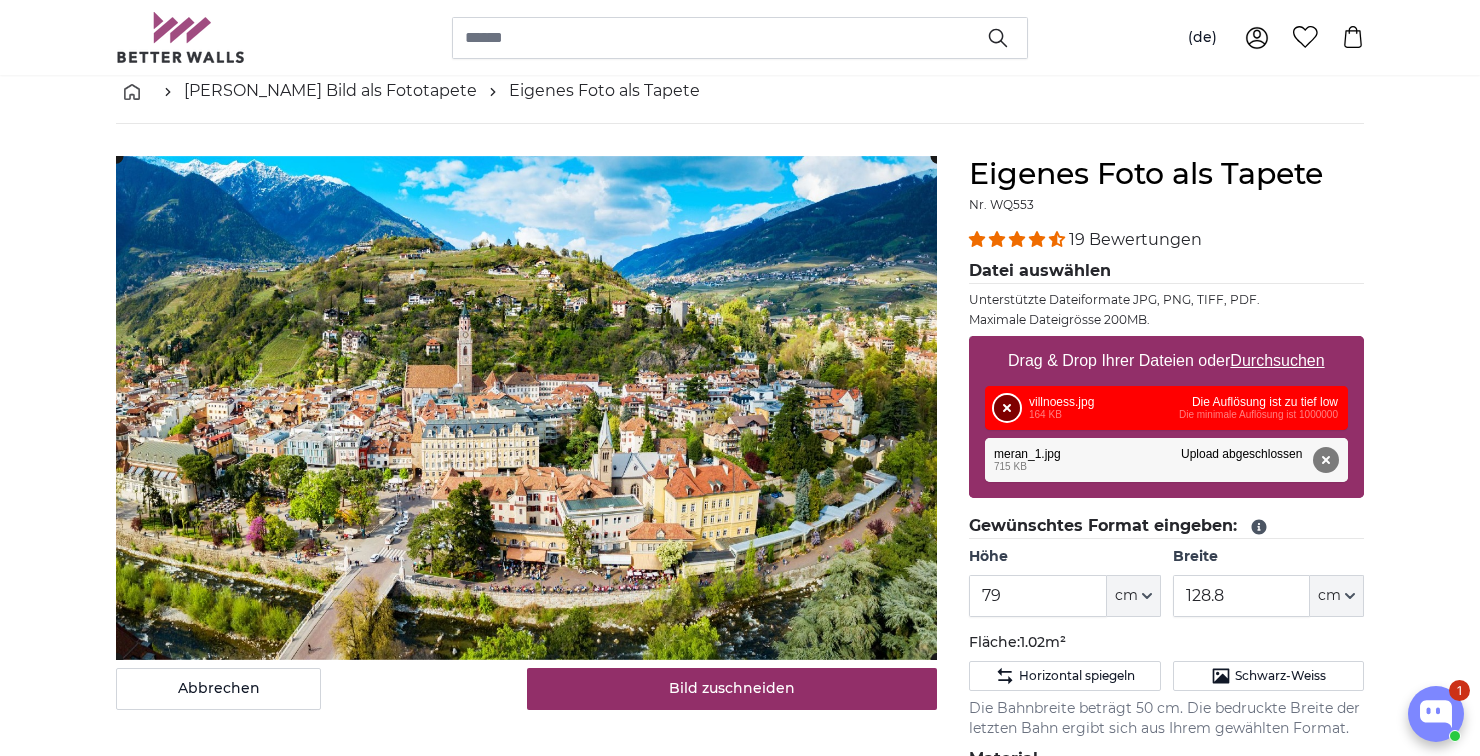 click on "Entfernen" at bounding box center (1007, 408) 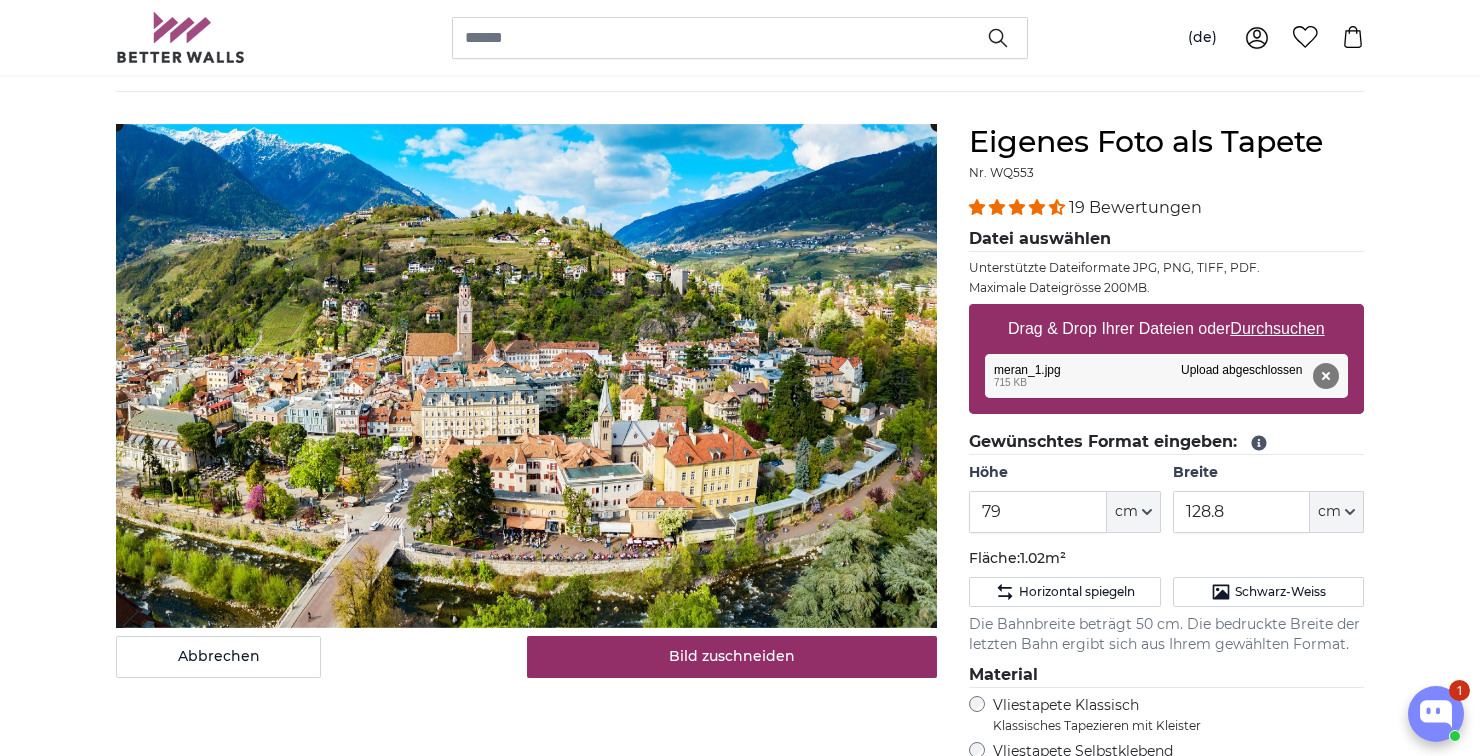 scroll, scrollTop: 0, scrollLeft: 0, axis: both 